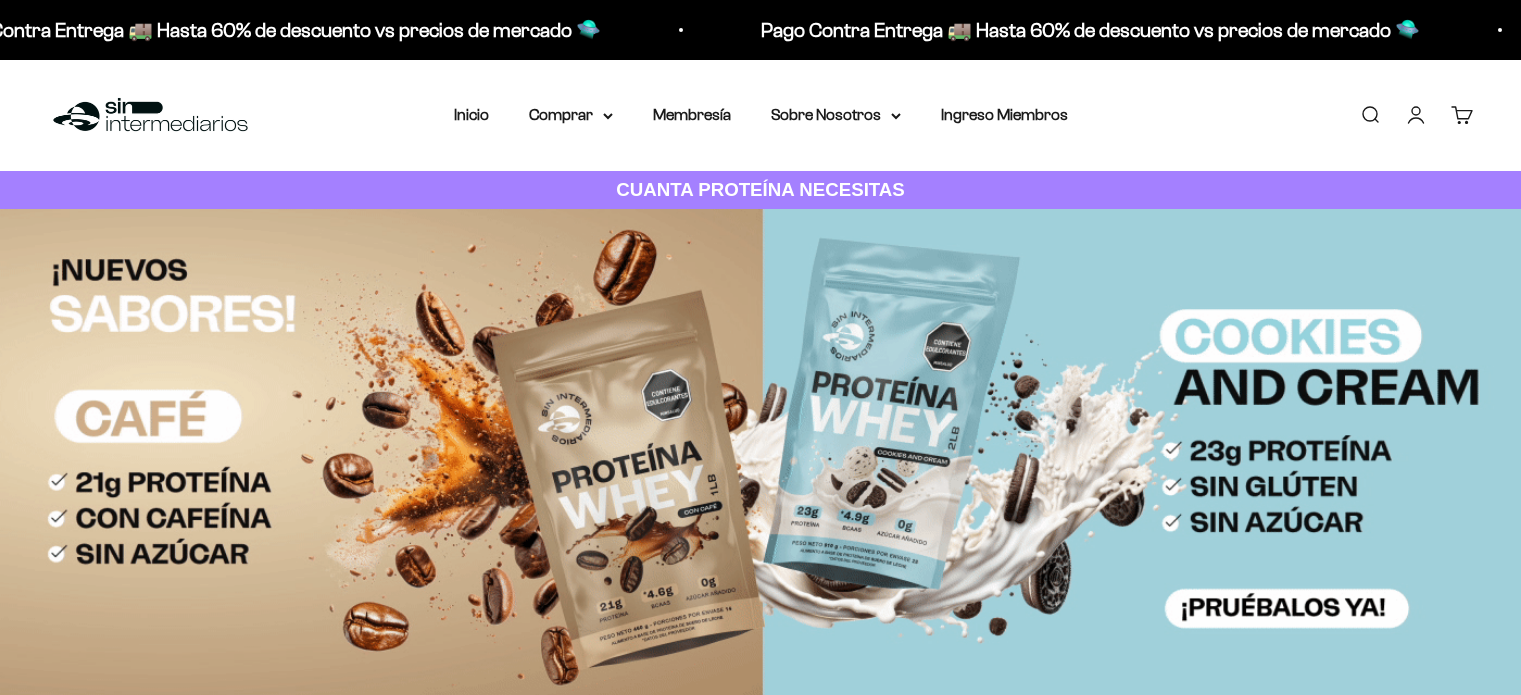 scroll, scrollTop: 0, scrollLeft: 0, axis: both 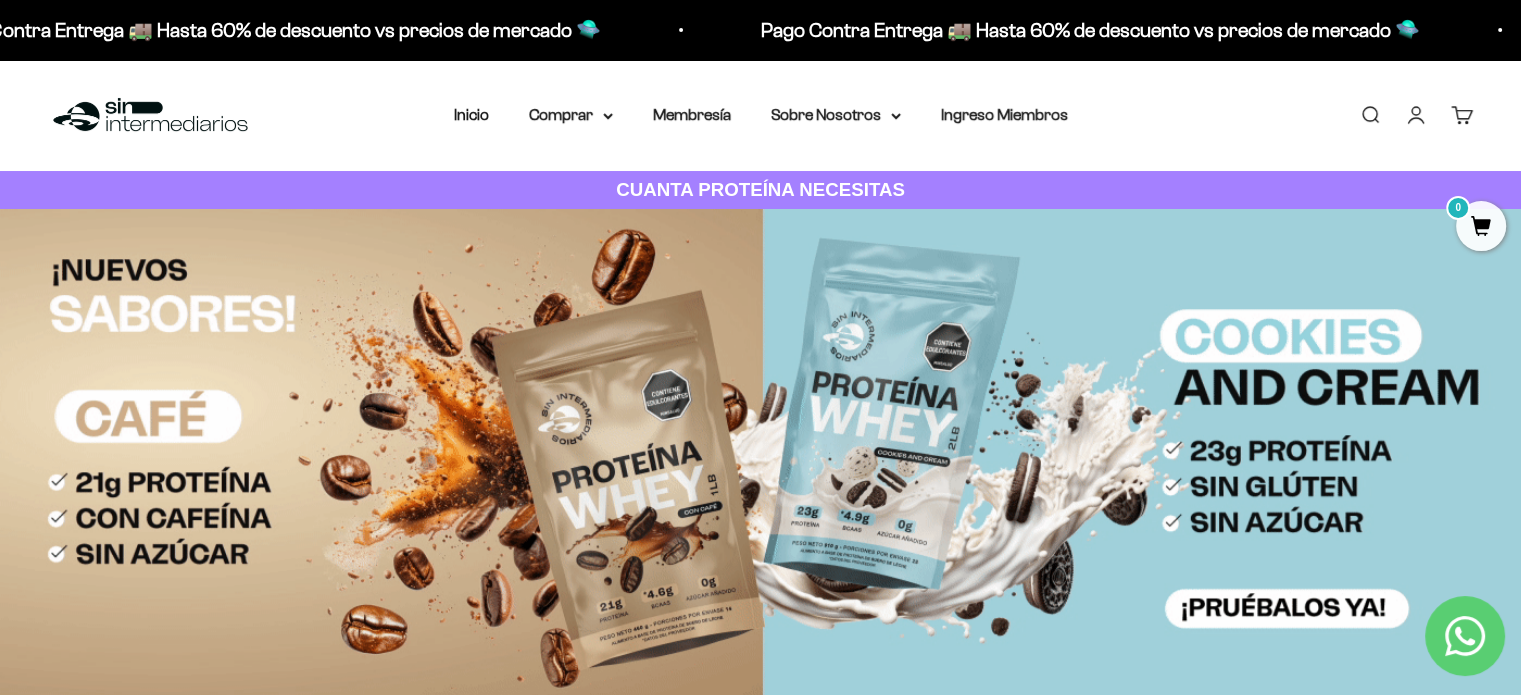 click on "Carrito
0" at bounding box center (1462, 115) 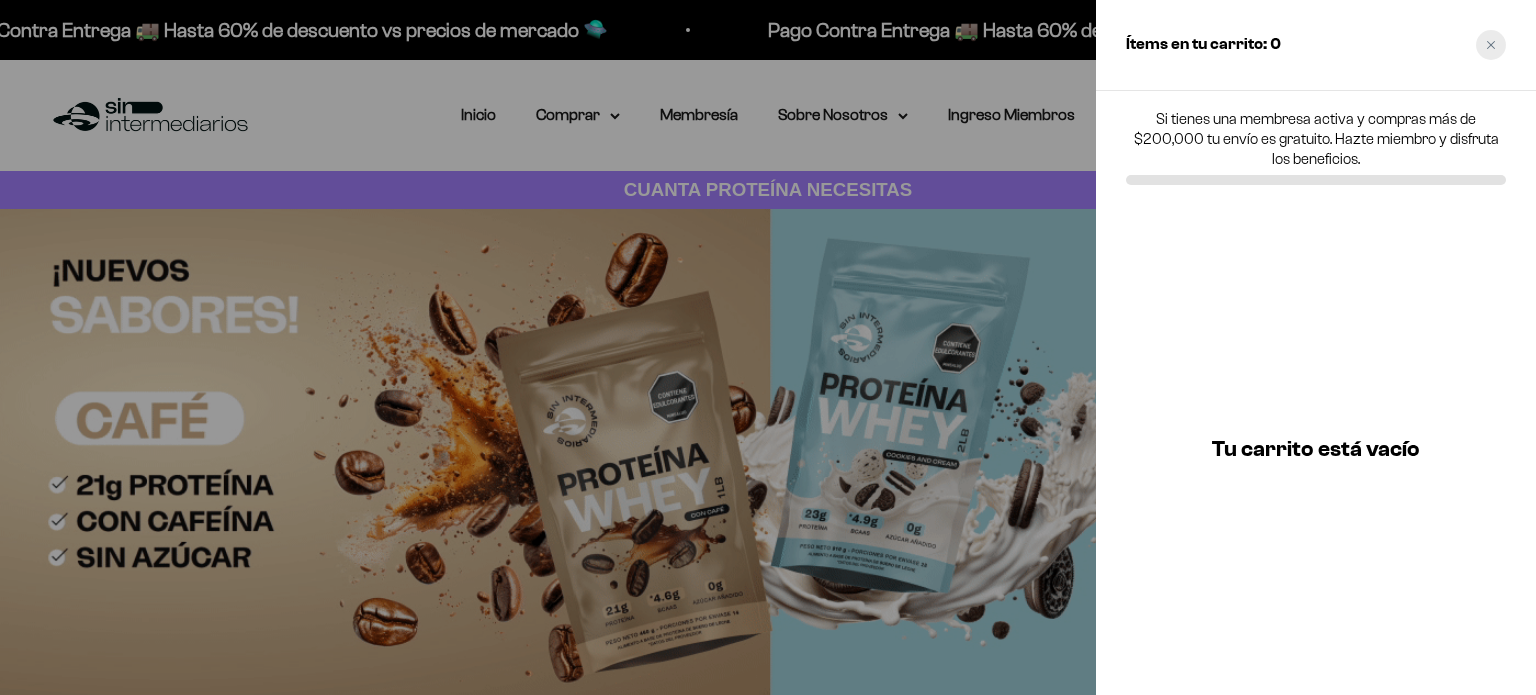 click 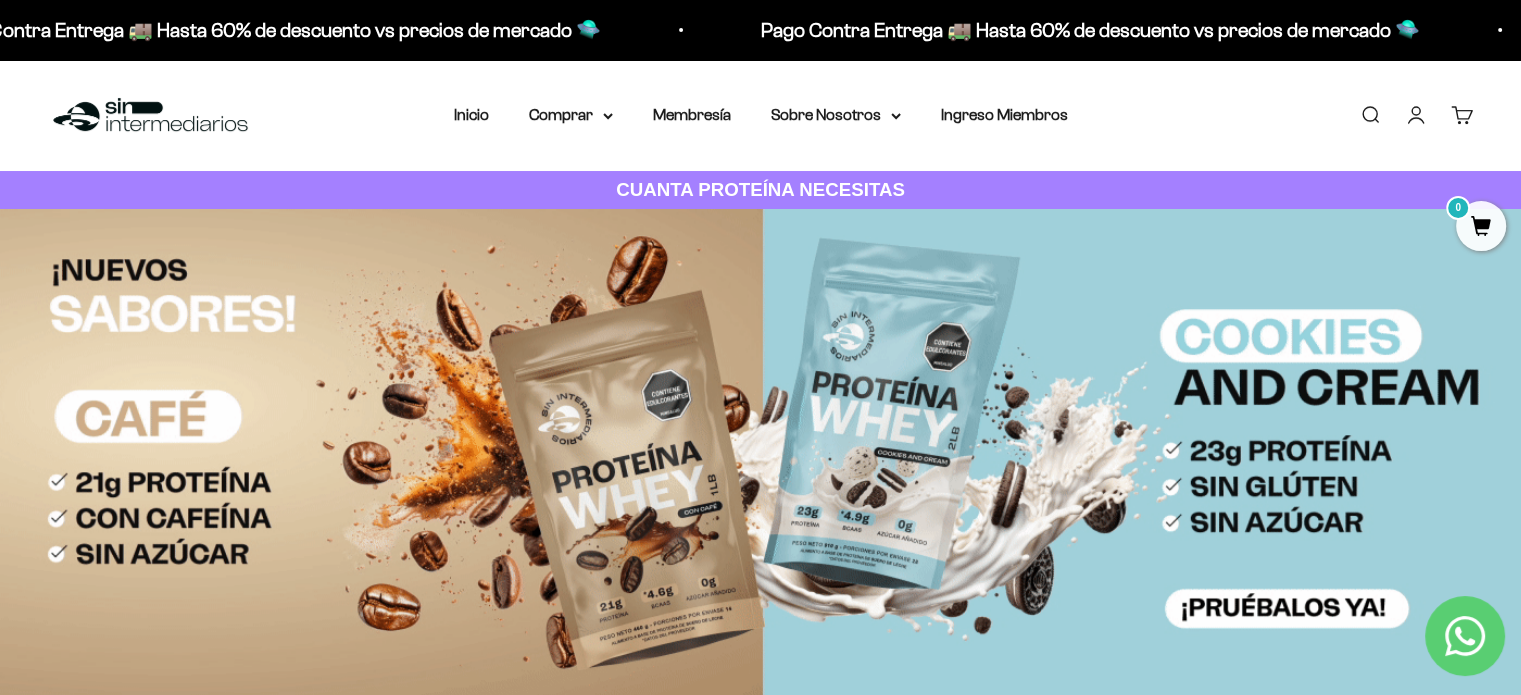 click on "Iniciar sesión" at bounding box center (1416, 115) 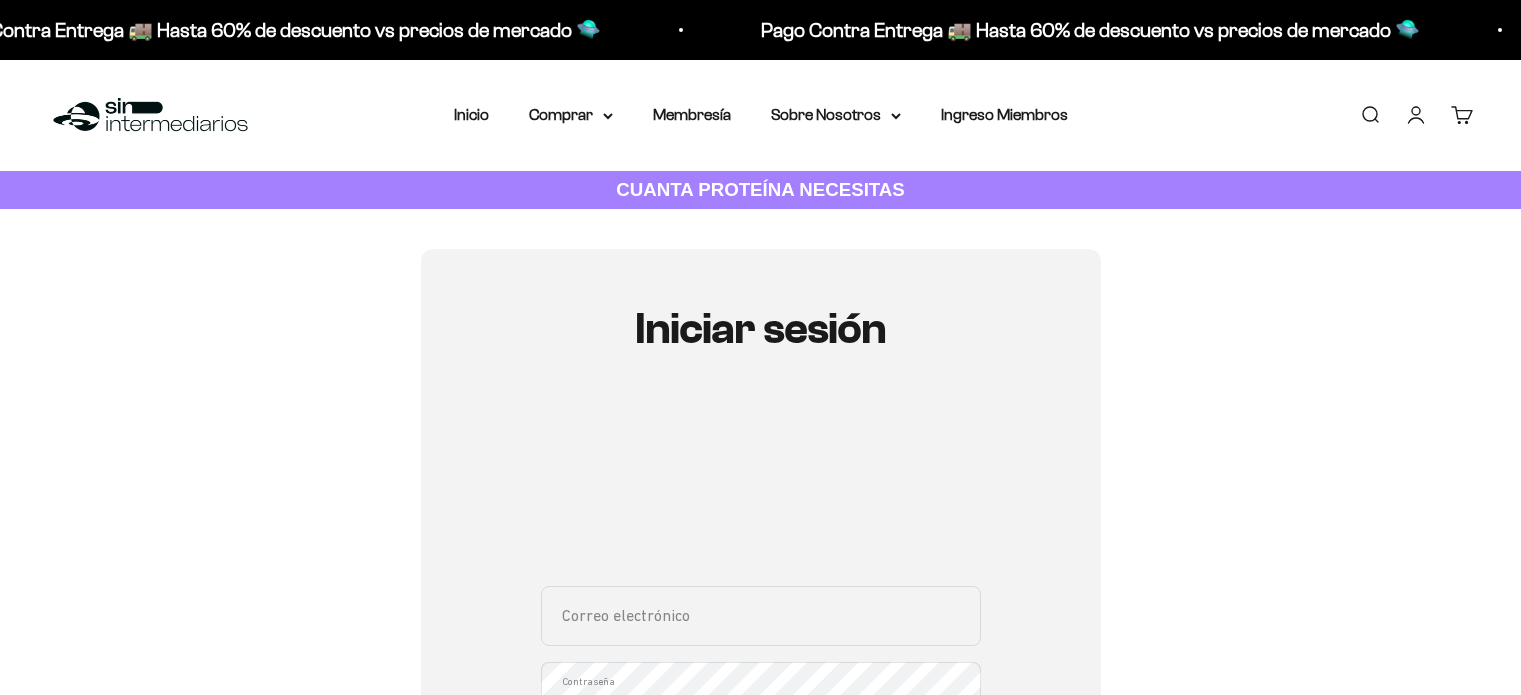 scroll, scrollTop: 0, scrollLeft: 0, axis: both 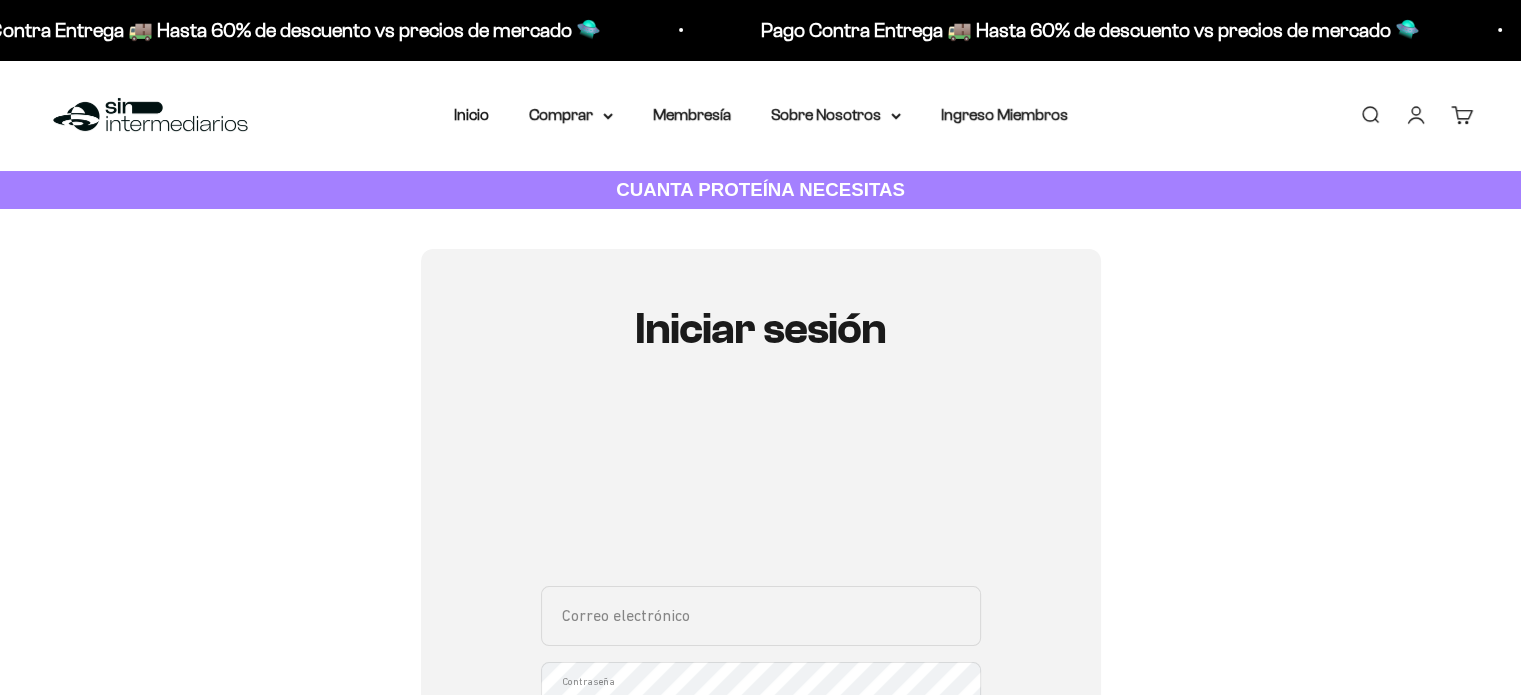 click on "Correo electrónico" at bounding box center [761, 616] 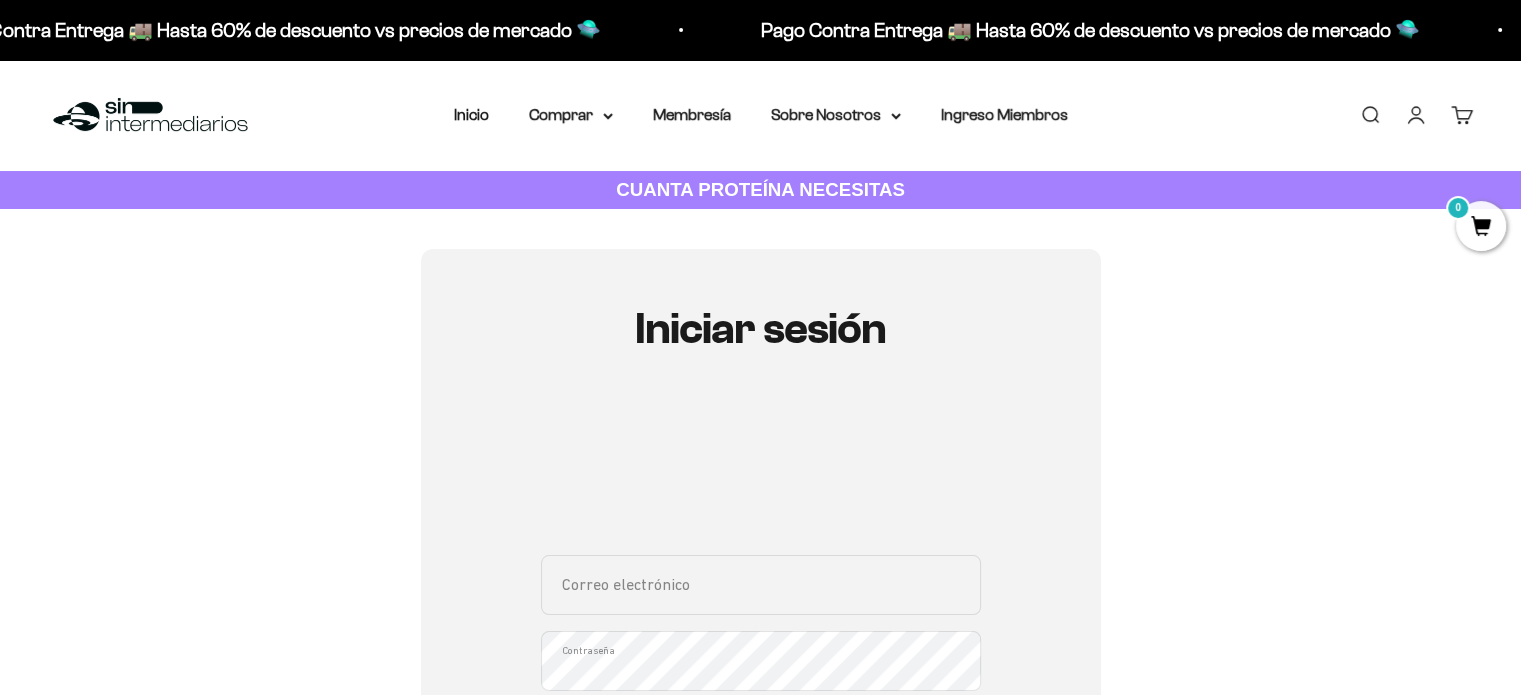 type on "[USERNAME]@example.com" 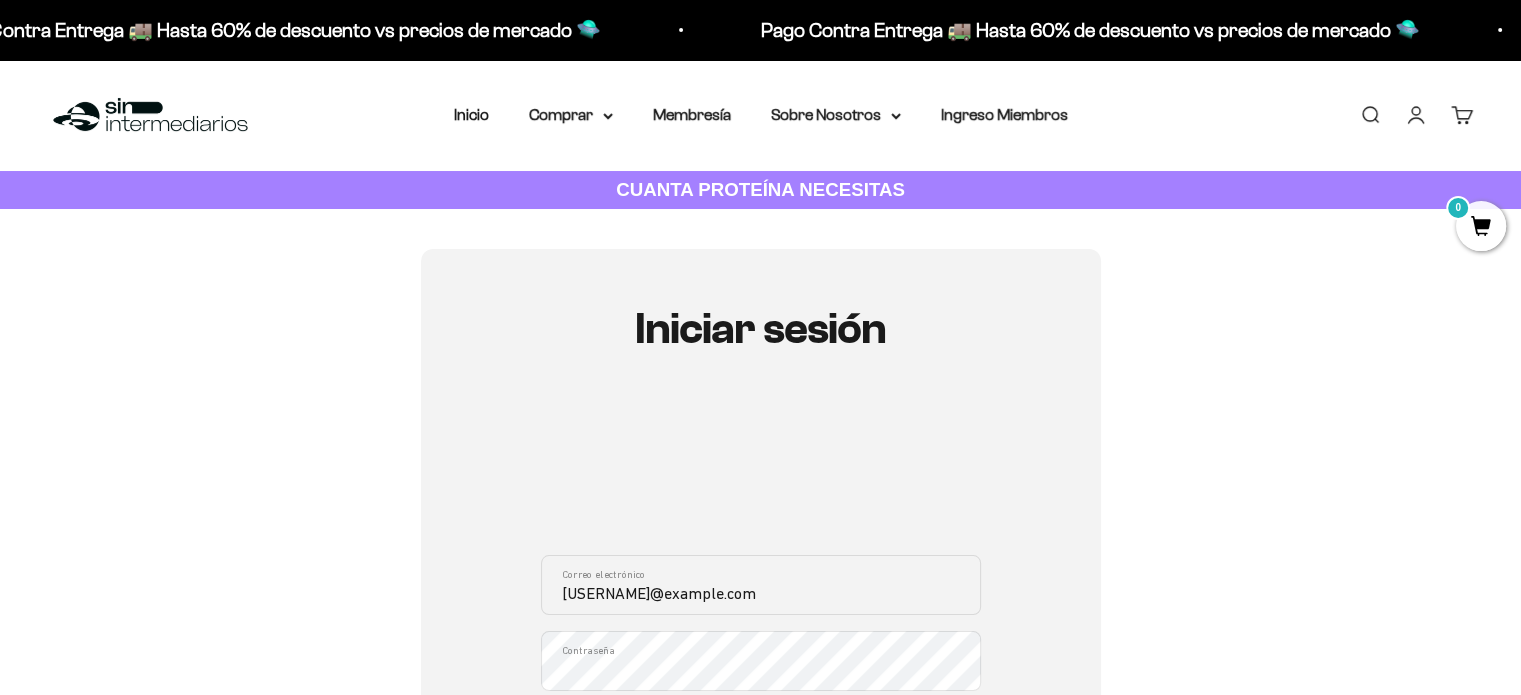 scroll, scrollTop: 102, scrollLeft: 0, axis: vertical 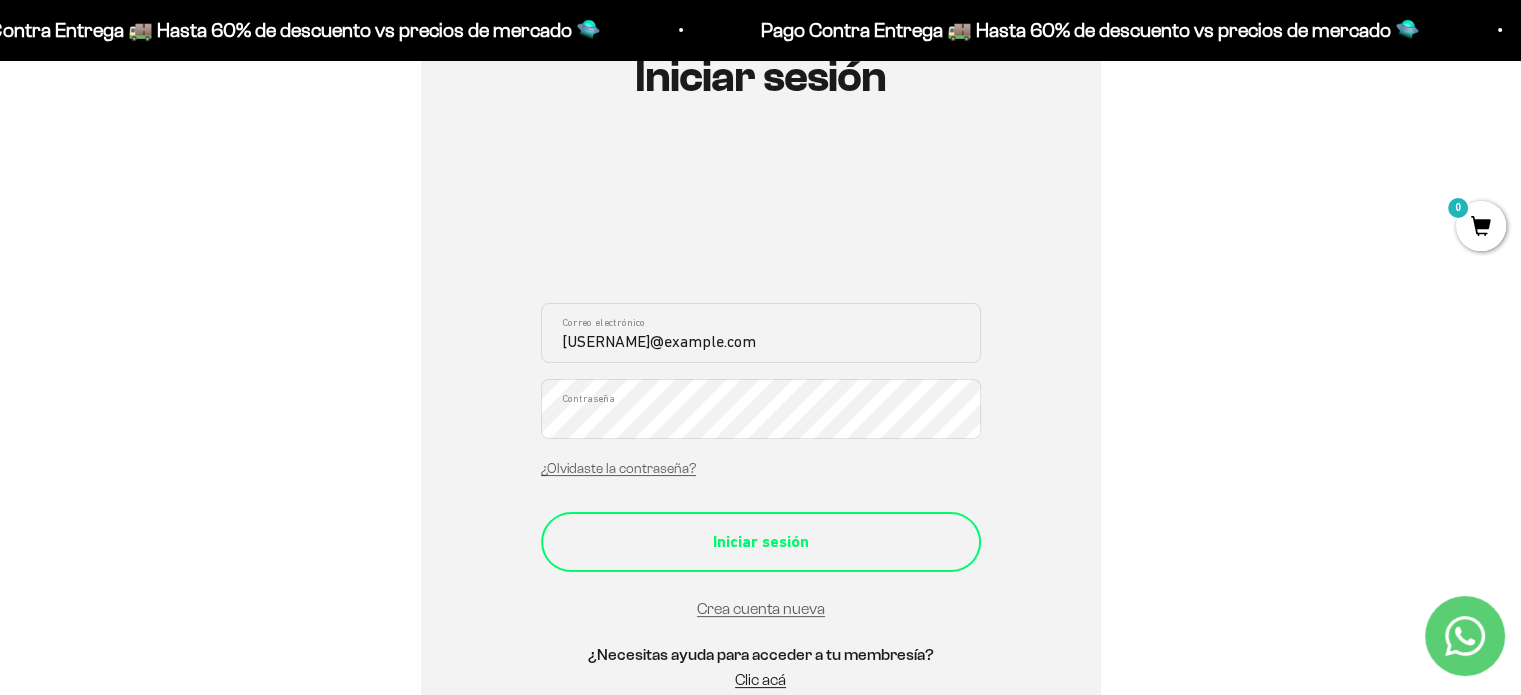 click on "Iniciar sesión" at bounding box center (761, 542) 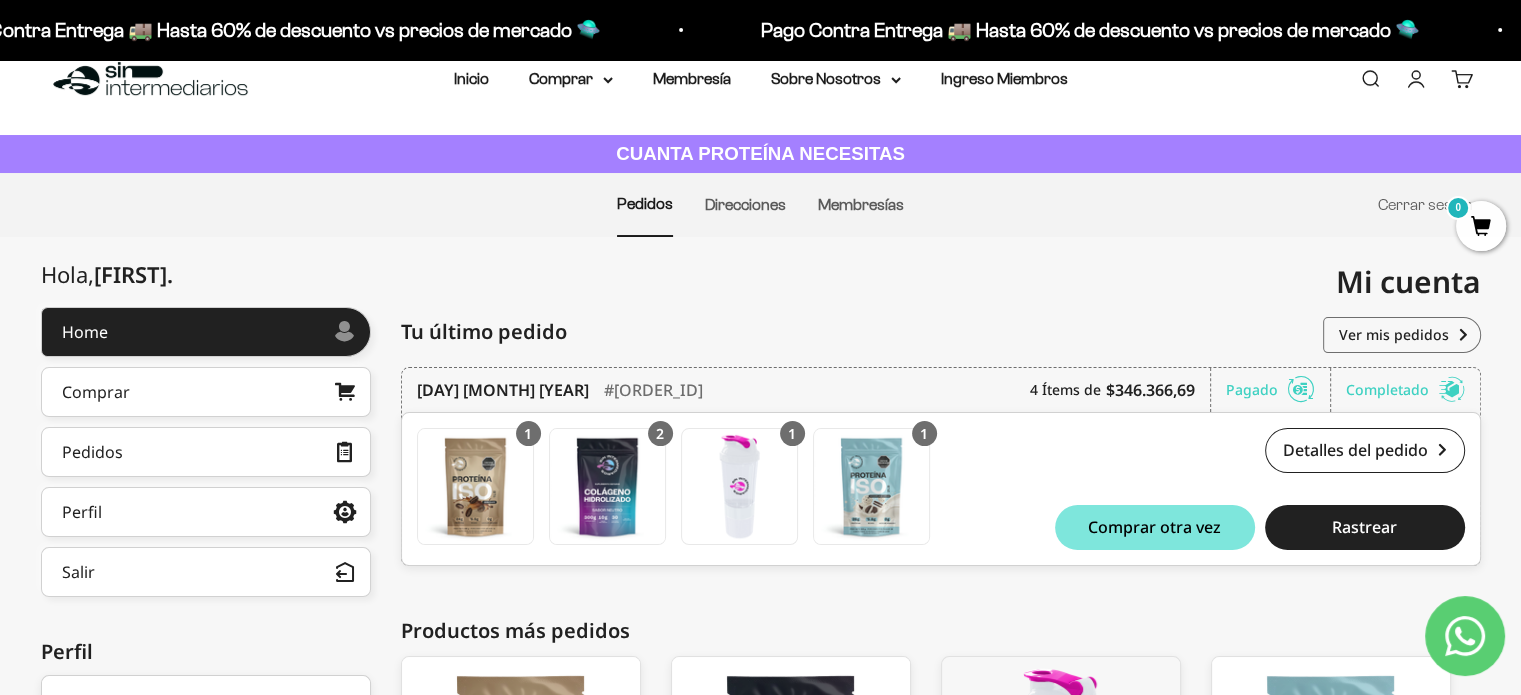 scroll, scrollTop: 0, scrollLeft: 0, axis: both 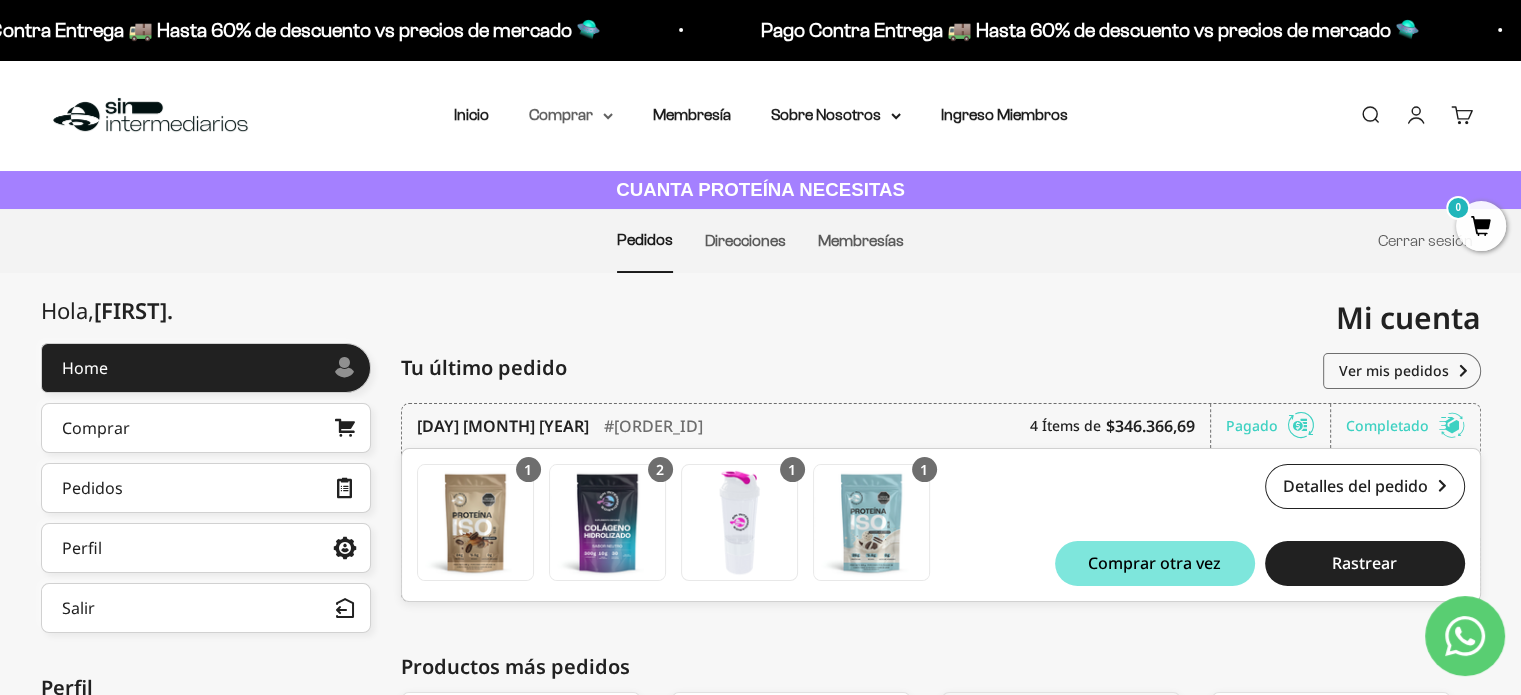 click on "Comprar" at bounding box center [571, 115] 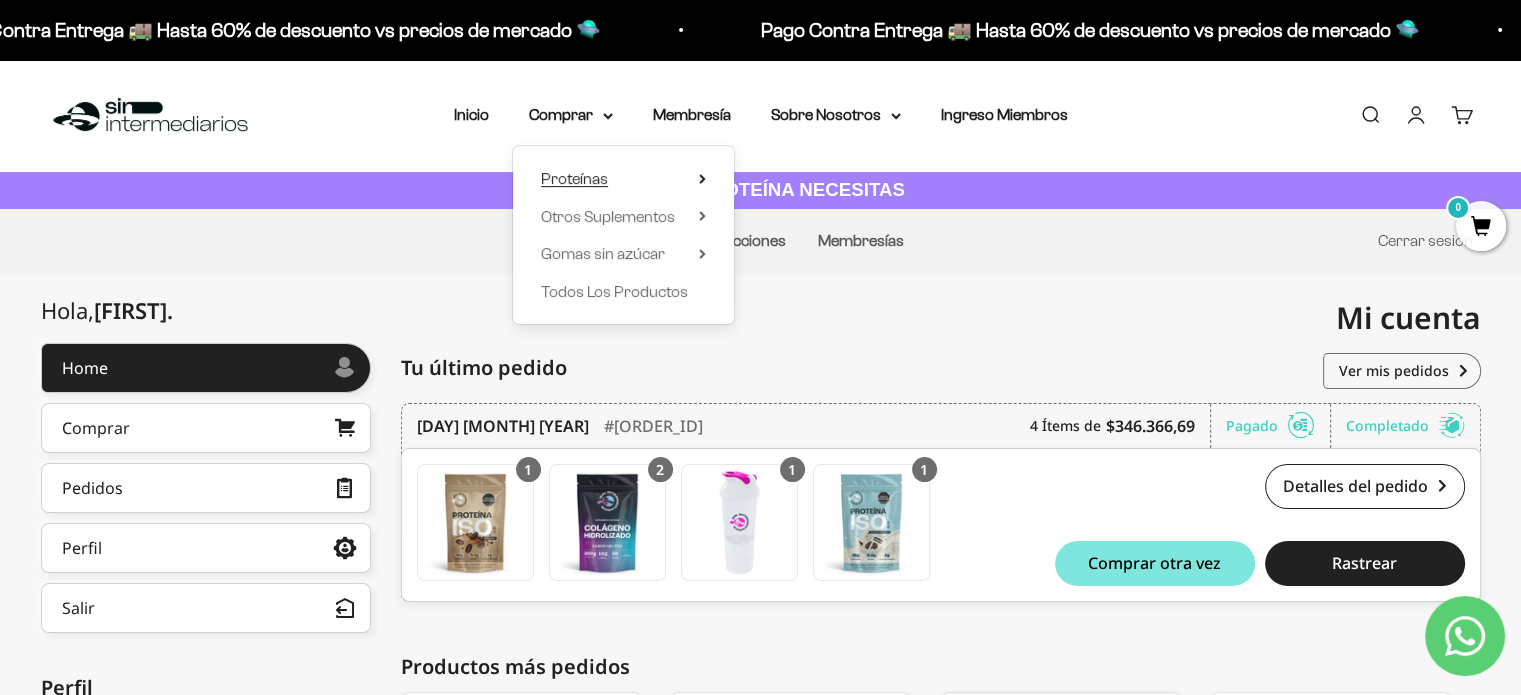 click on "Proteínas" at bounding box center (574, 178) 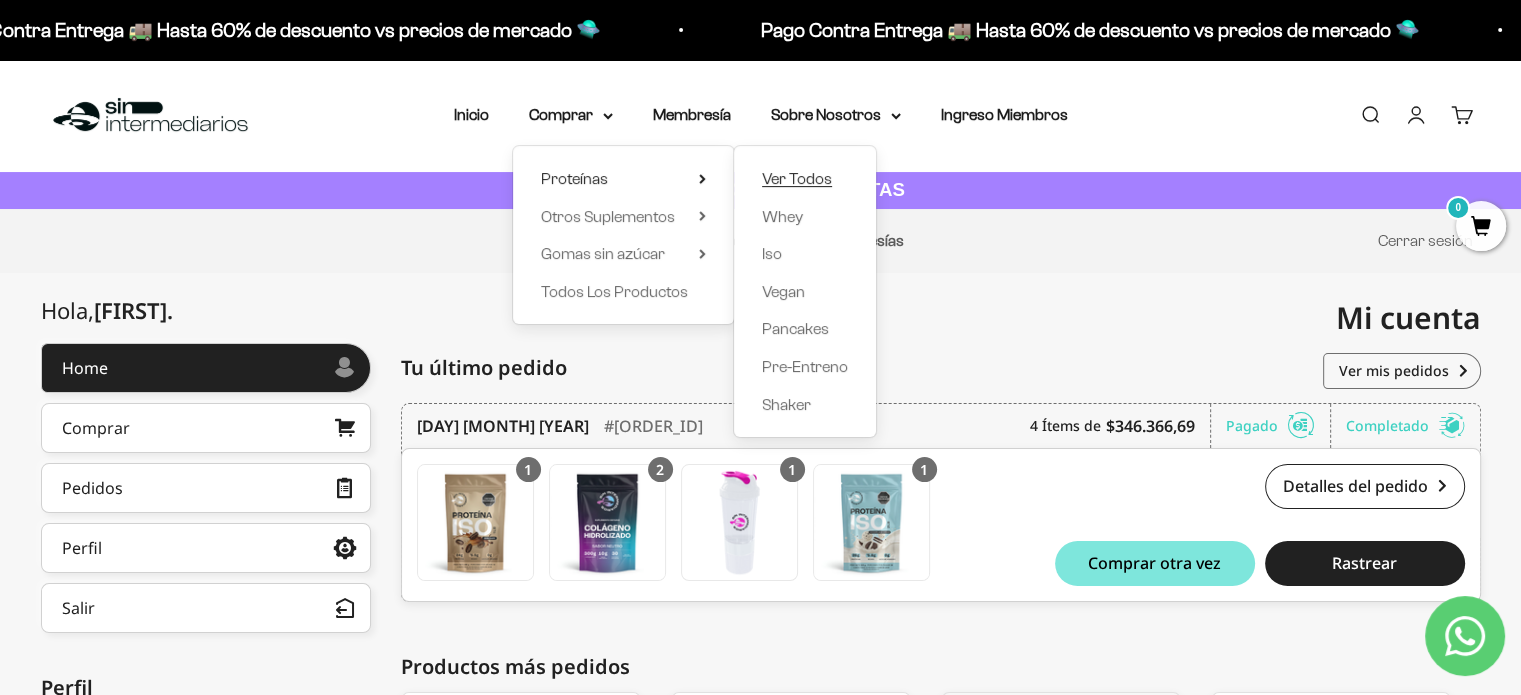 click on "Ver Todos" at bounding box center (797, 178) 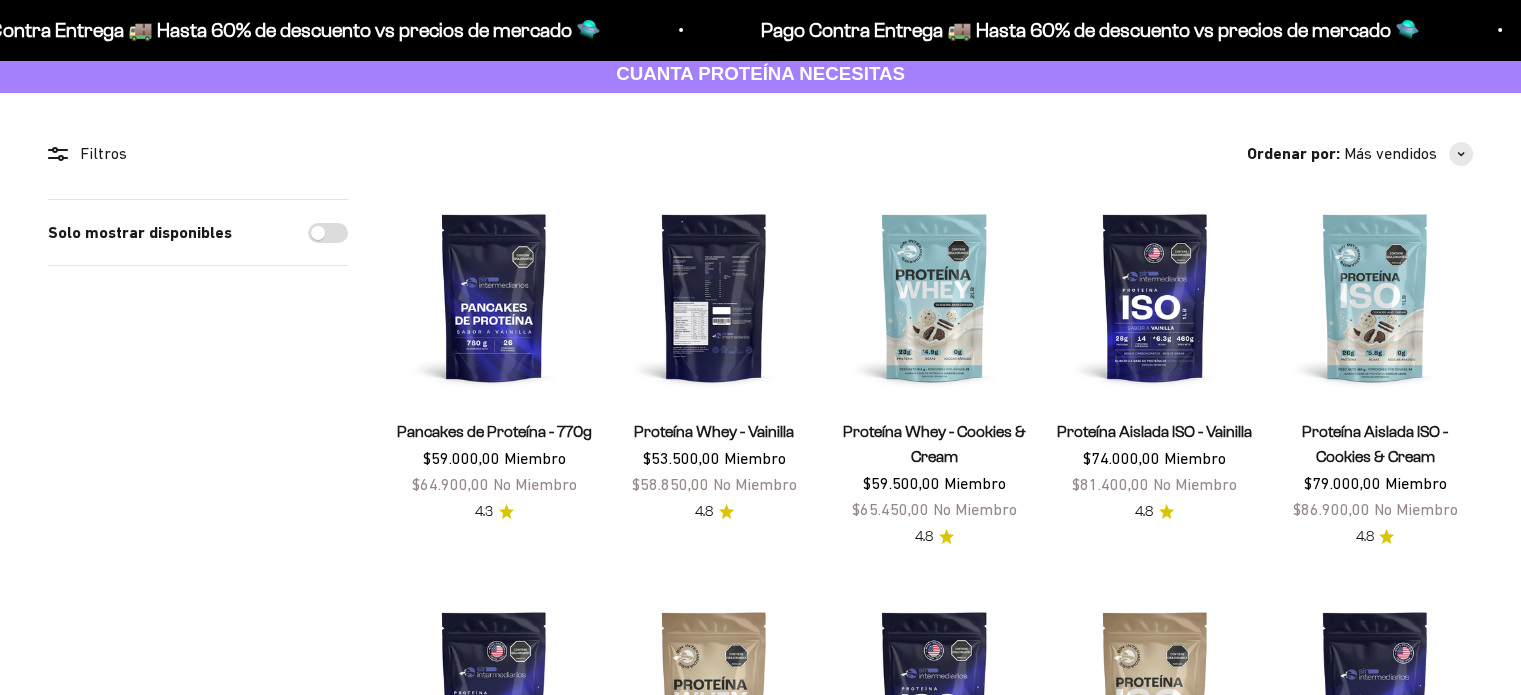 scroll, scrollTop: 119, scrollLeft: 0, axis: vertical 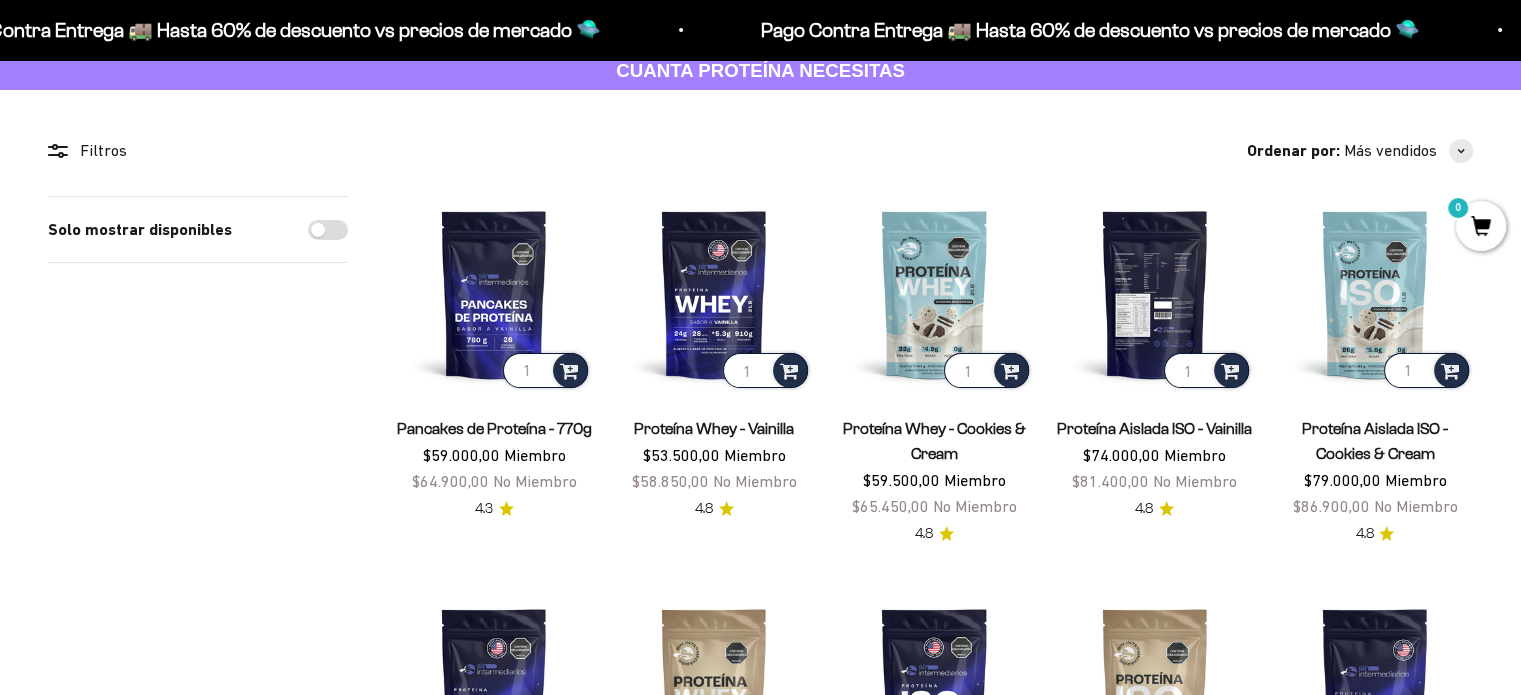 click at bounding box center [1155, 294] 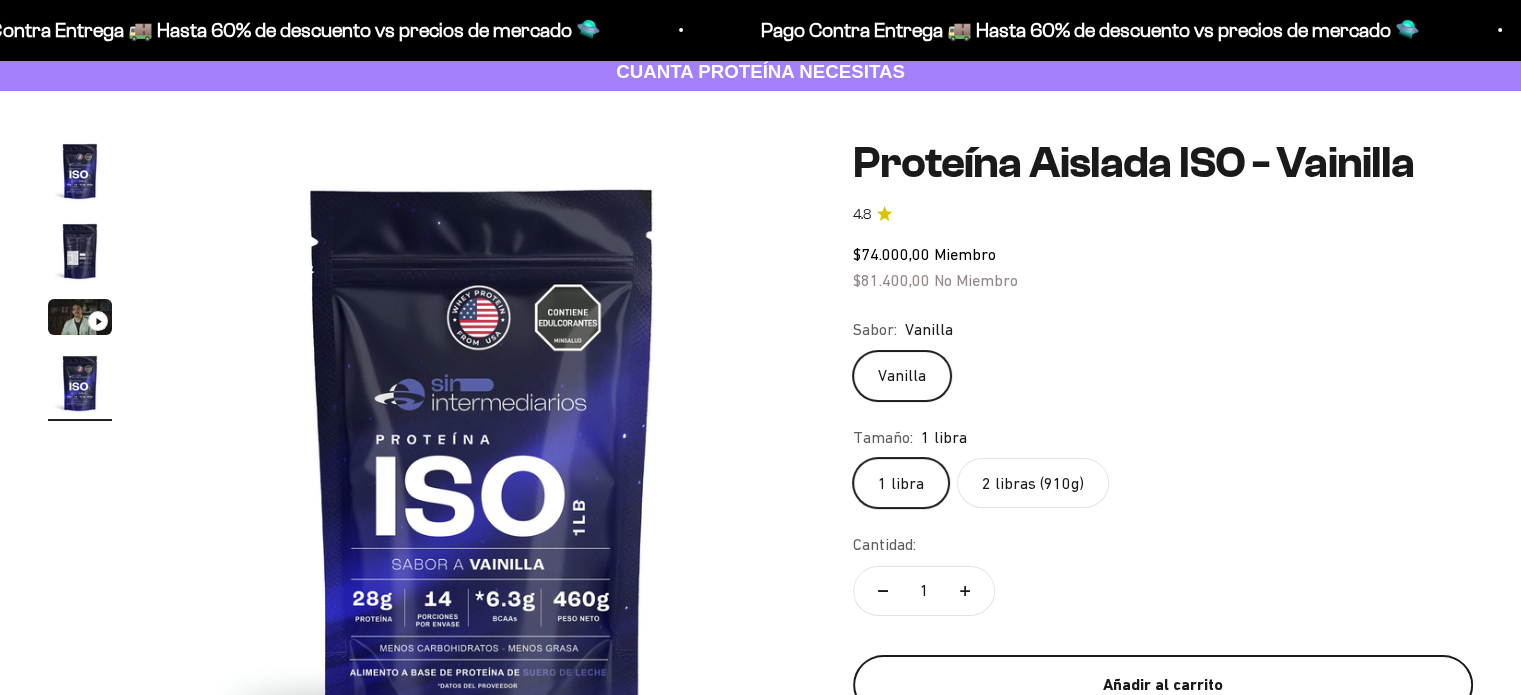 scroll, scrollTop: 258, scrollLeft: 0, axis: vertical 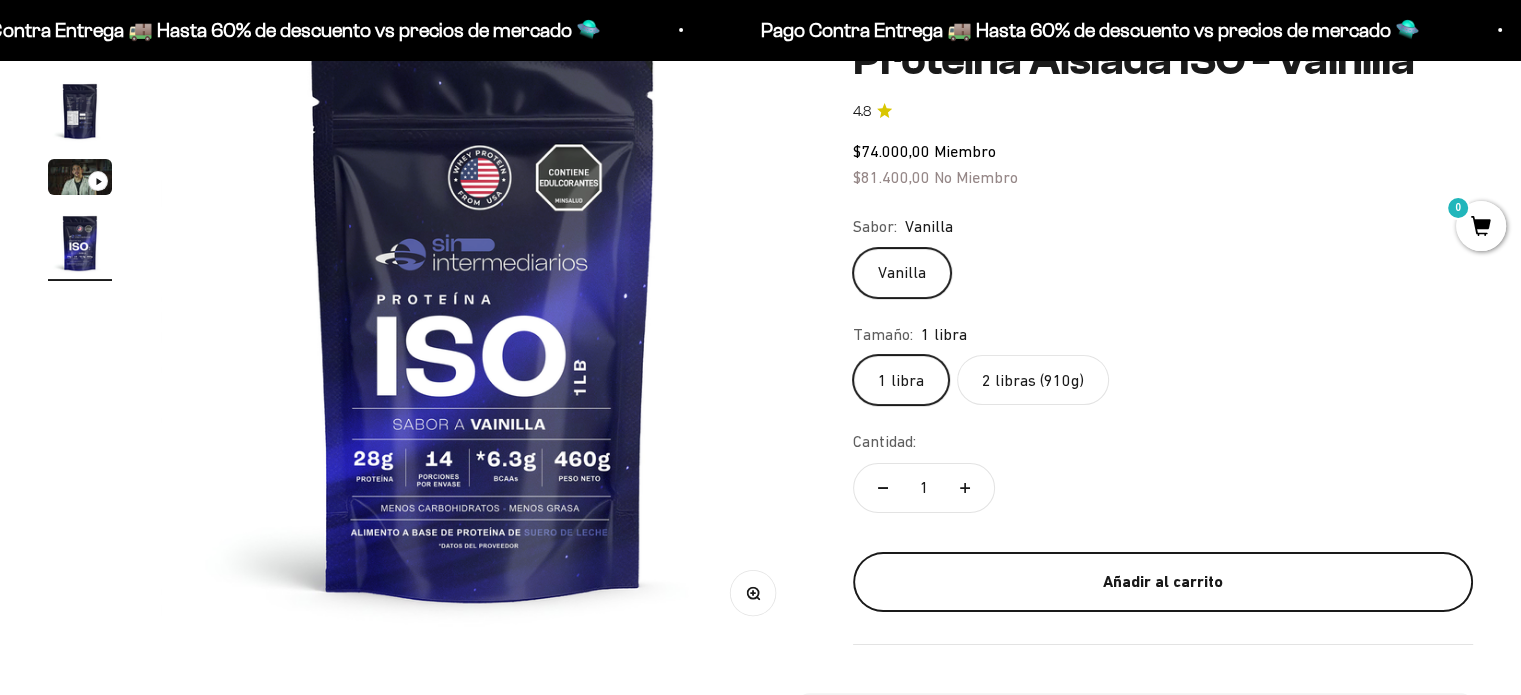 click on "Añadir al carrito" at bounding box center (1163, 582) 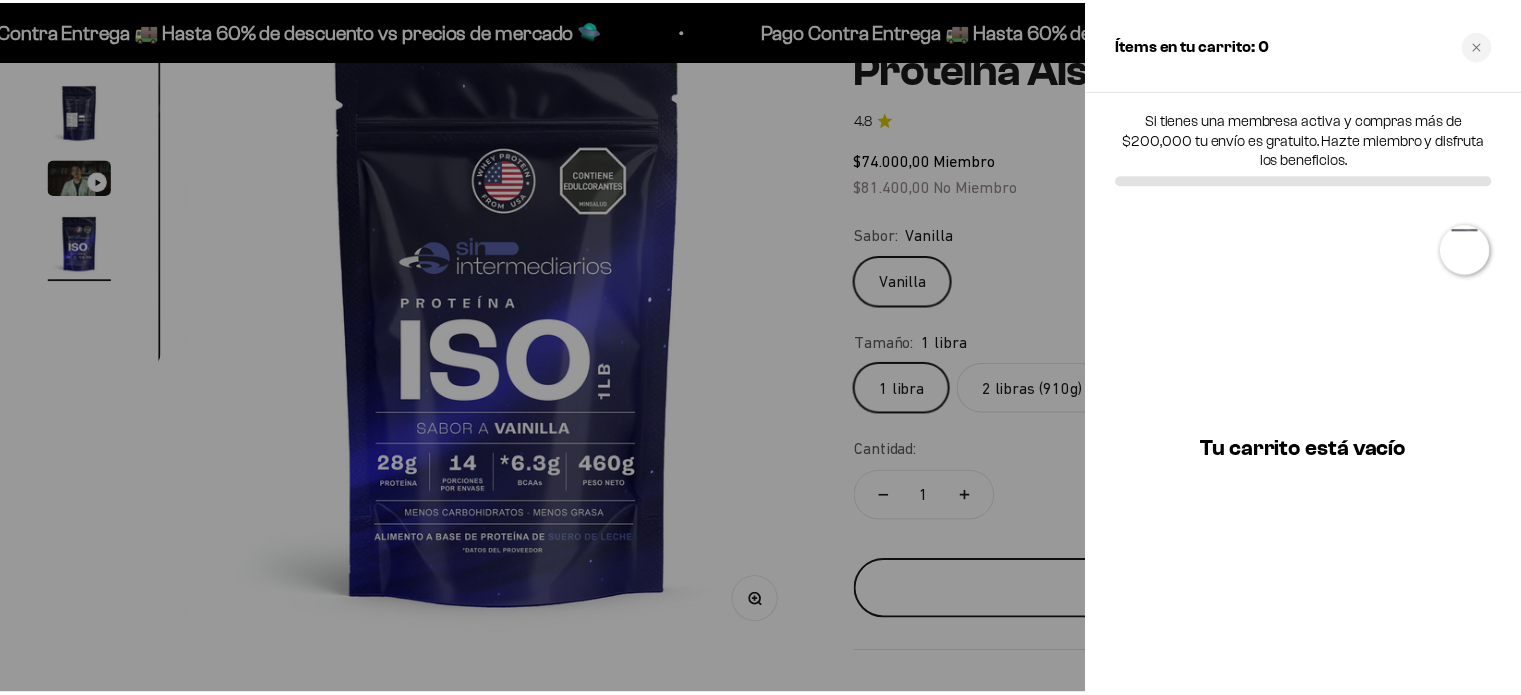scroll, scrollTop: 0, scrollLeft: 2032, axis: horizontal 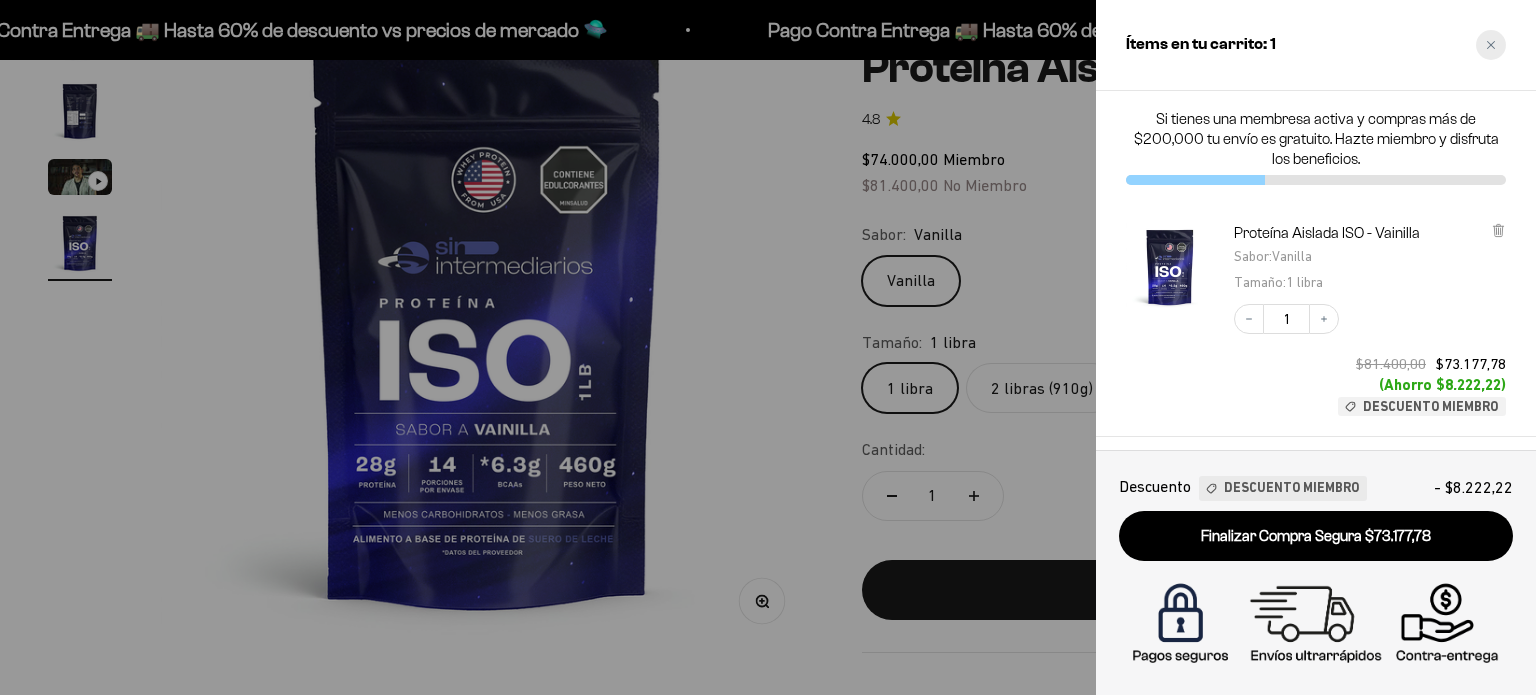 click at bounding box center [1491, 45] 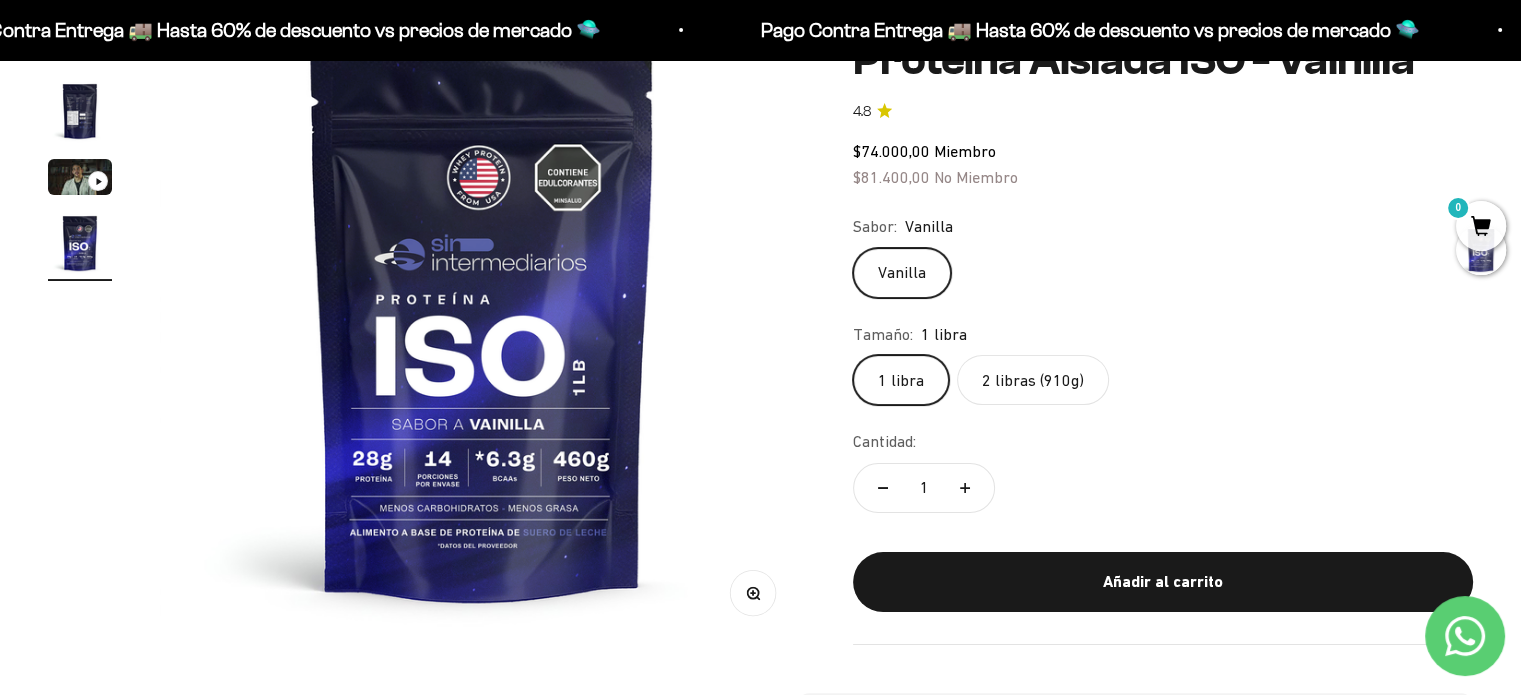 scroll, scrollTop: 0, scrollLeft: 2007, axis: horizontal 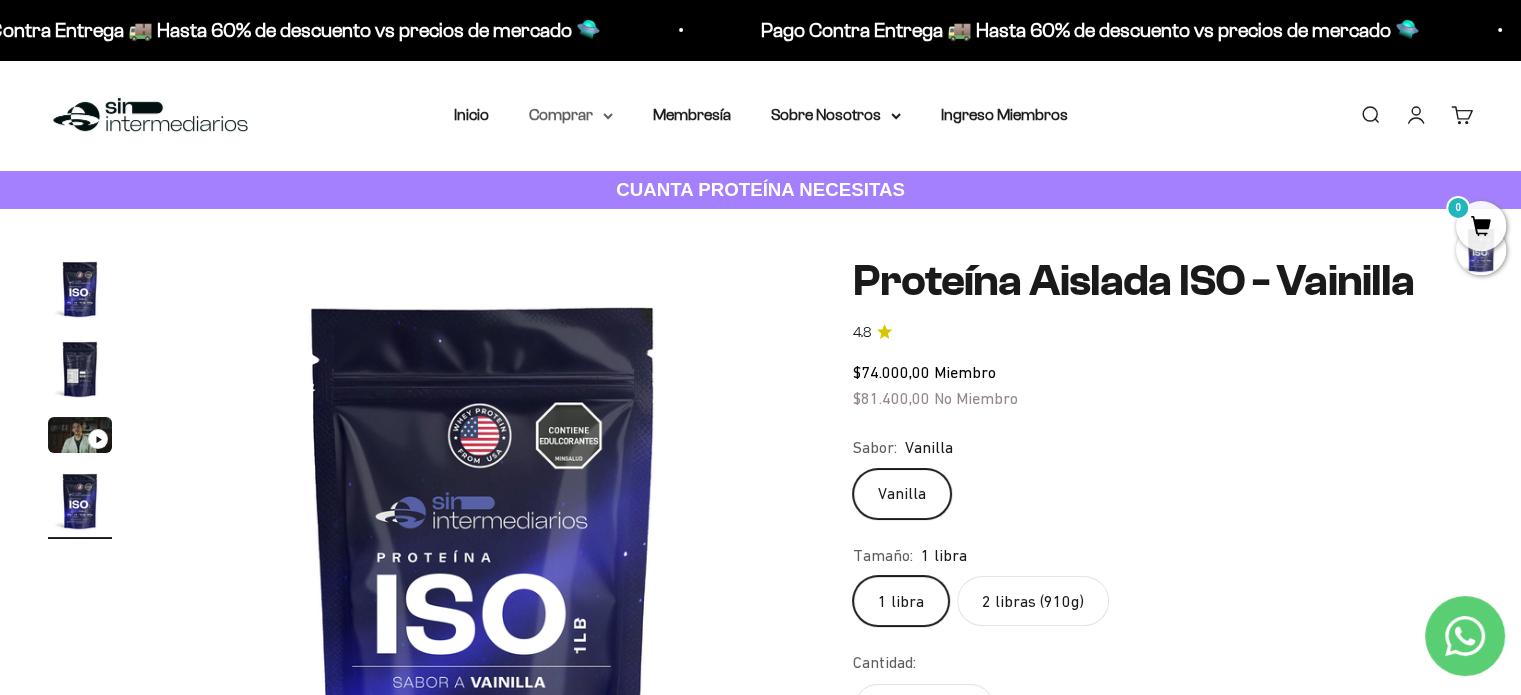 click on "Comprar" at bounding box center (571, 115) 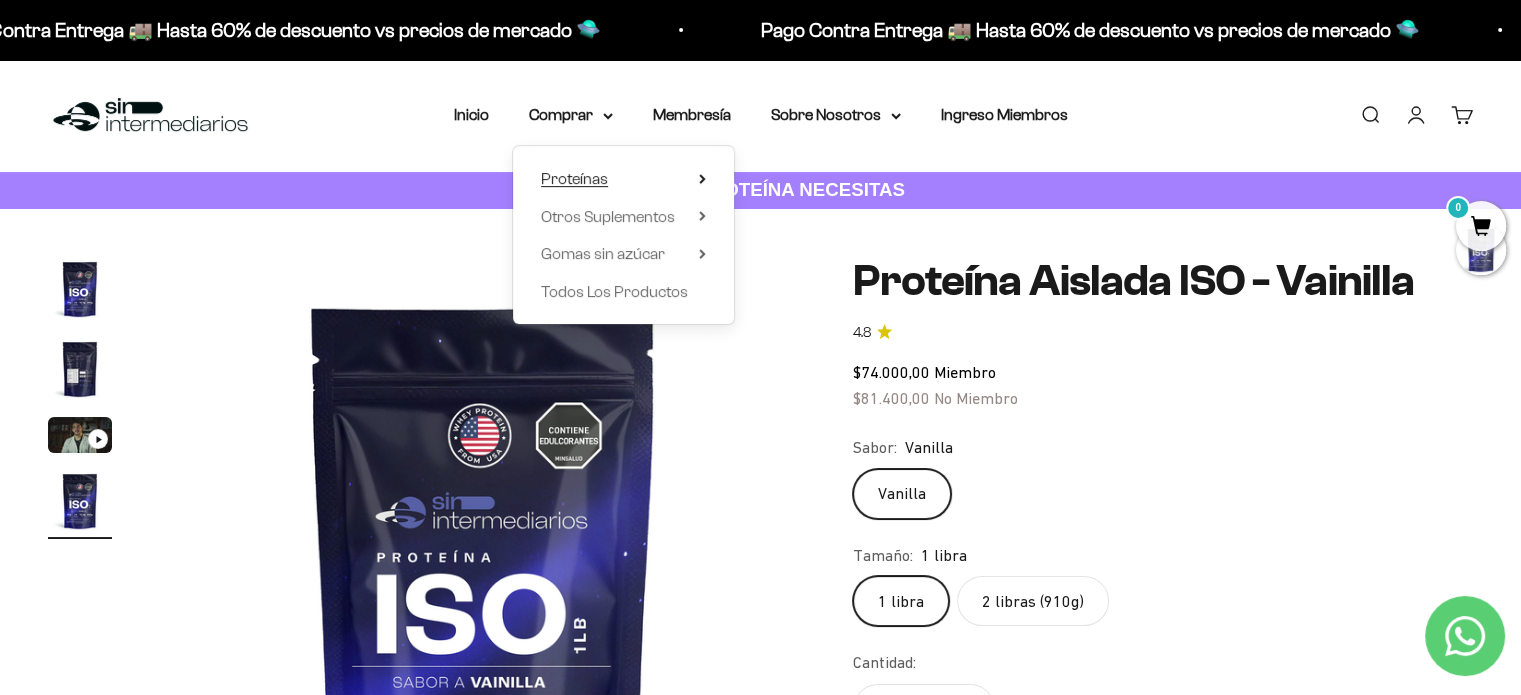 click on "Proteínas" at bounding box center (574, 178) 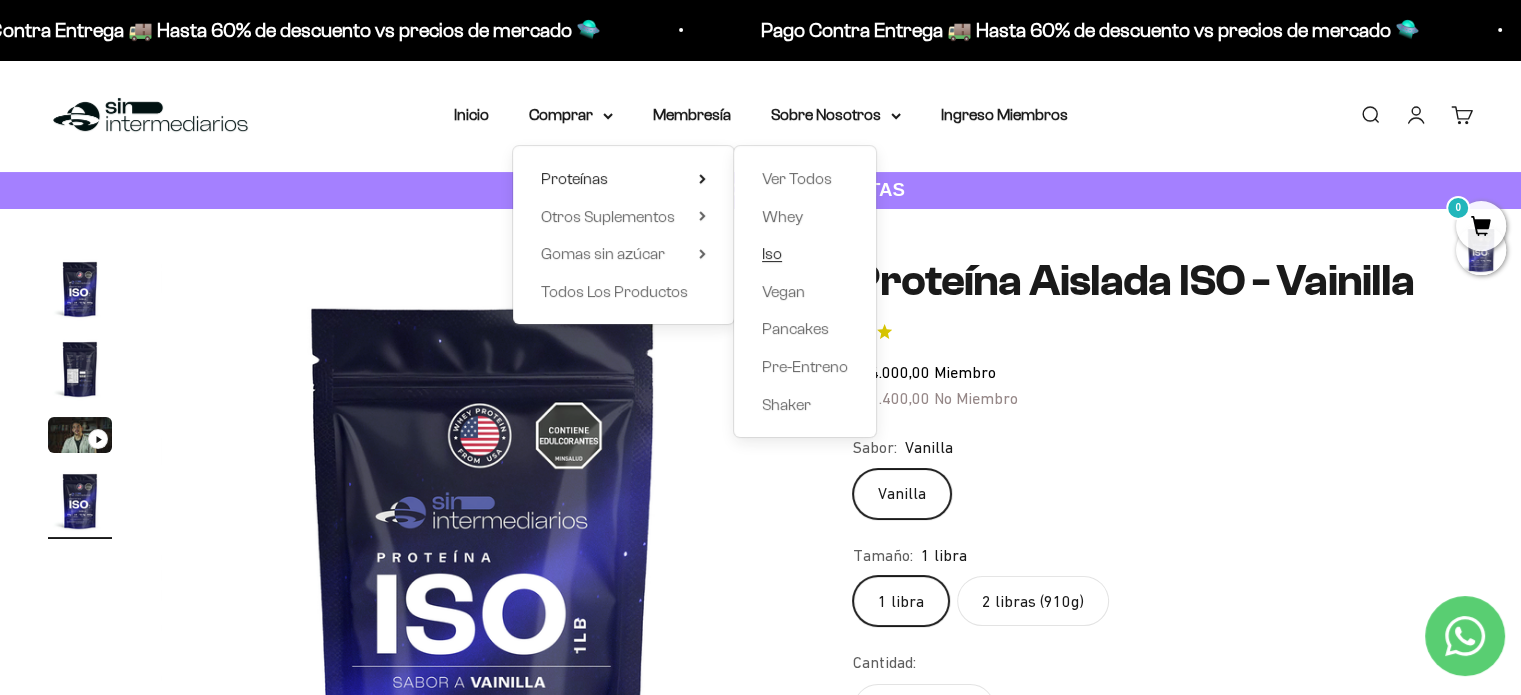 click on "Iso" at bounding box center [772, 253] 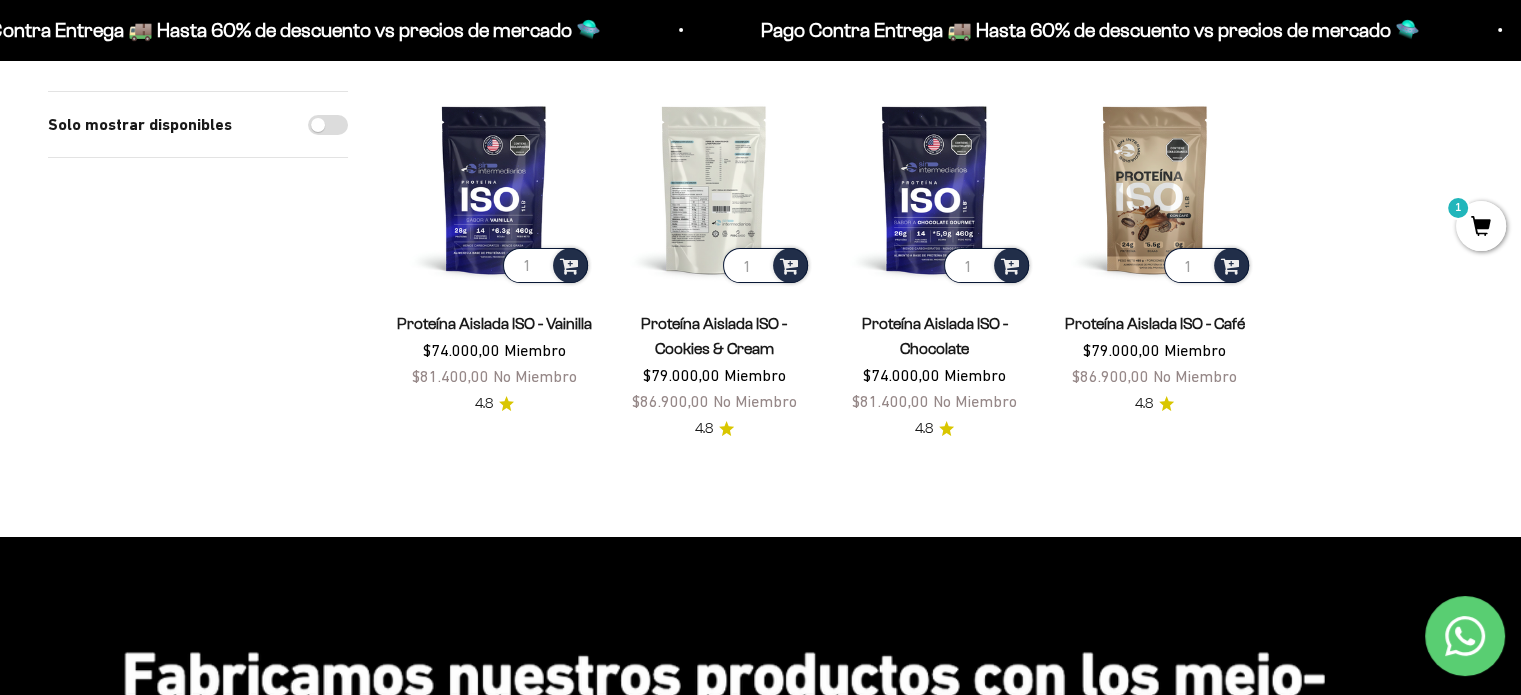 scroll, scrollTop: 223, scrollLeft: 0, axis: vertical 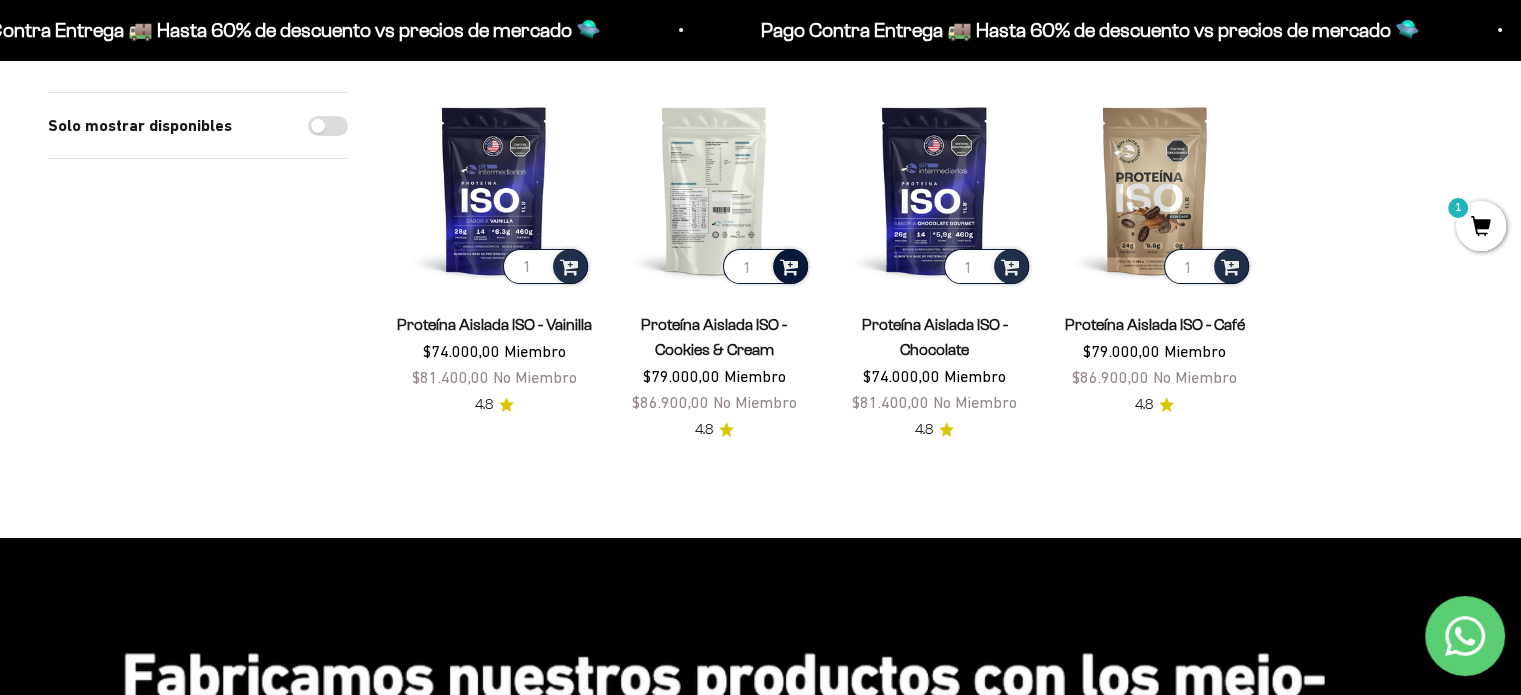click at bounding box center [789, 265] 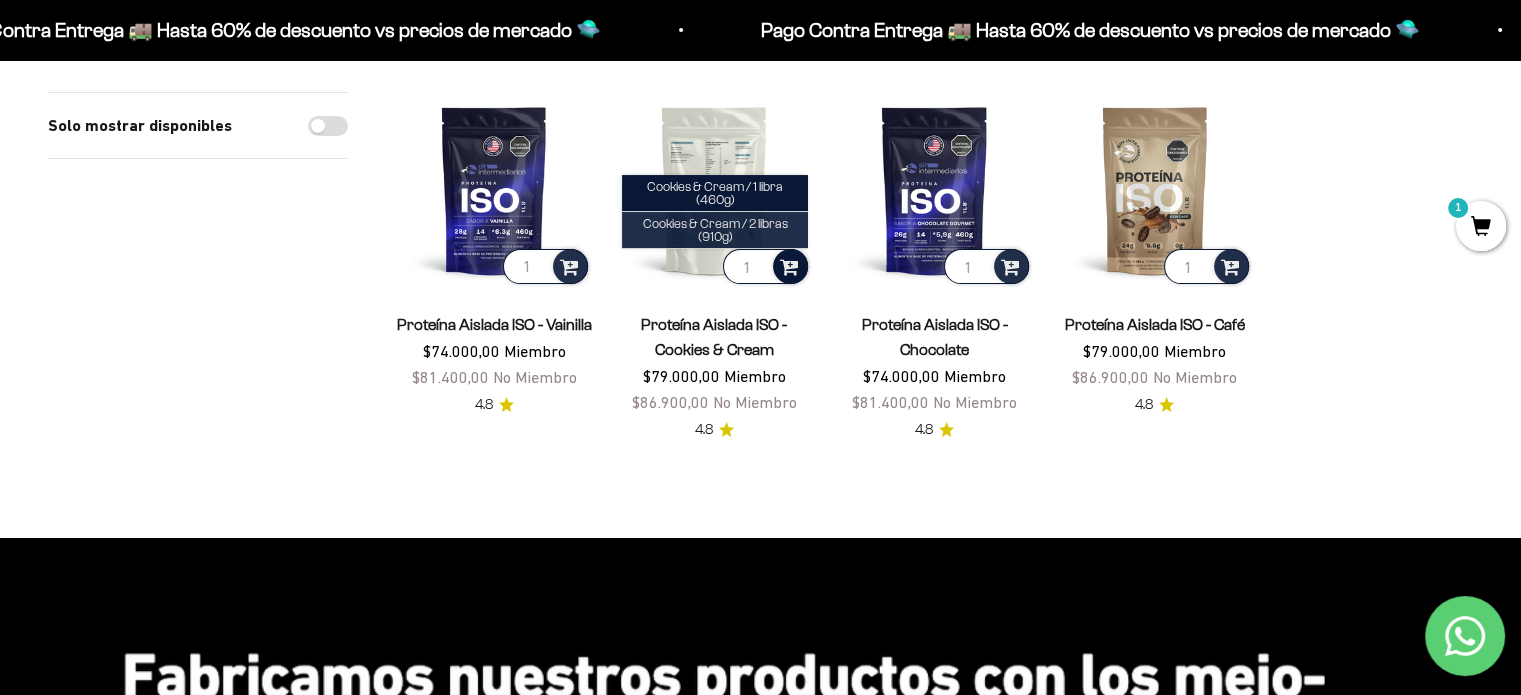 click on "Cookies & Cream / 2 libras (910g)" at bounding box center [715, 230] 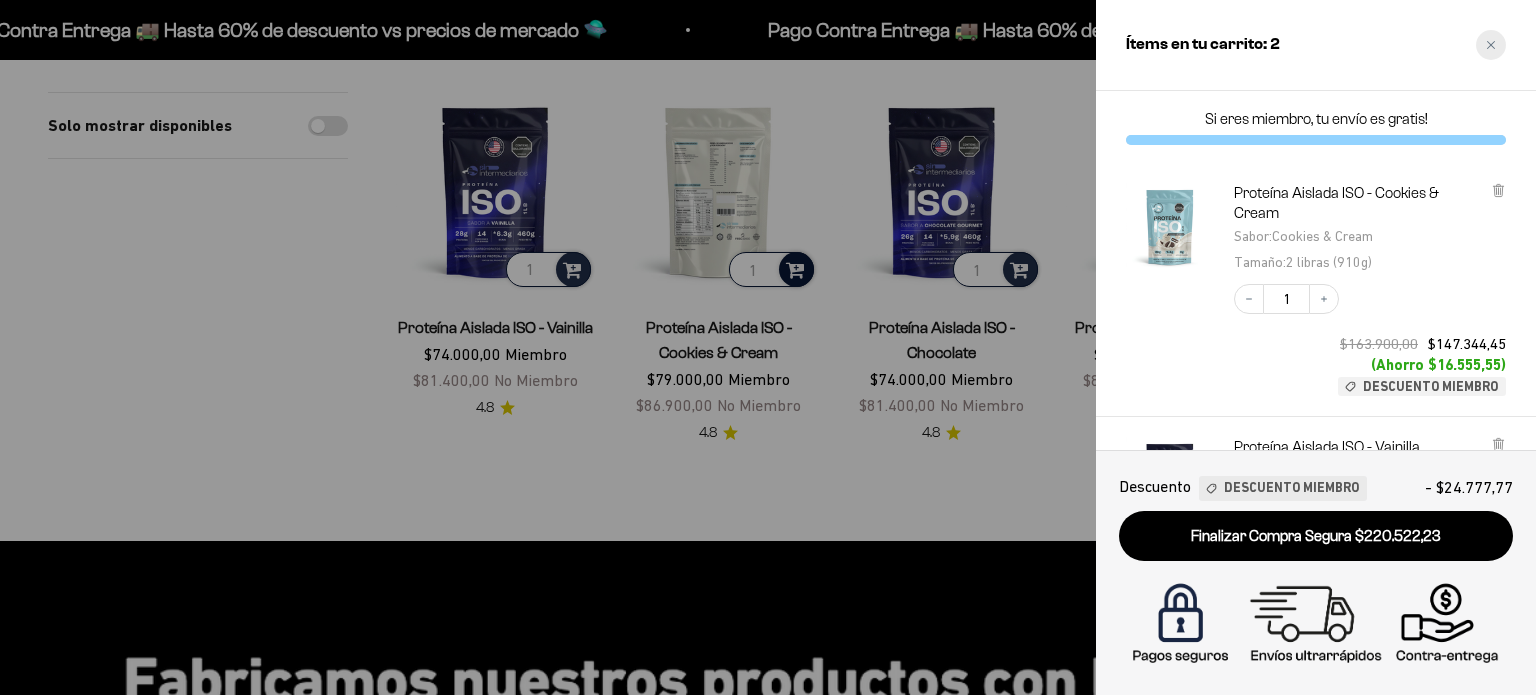 click 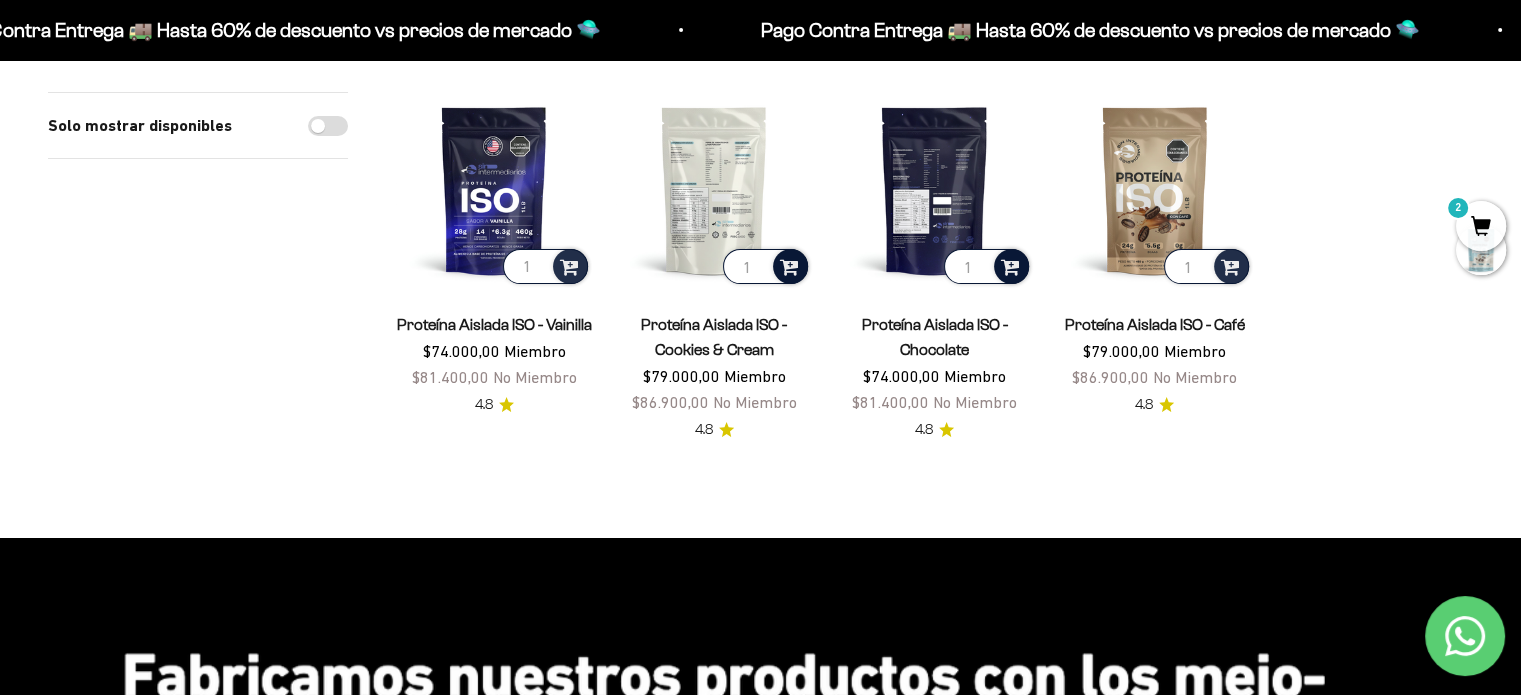 scroll, scrollTop: 0, scrollLeft: 0, axis: both 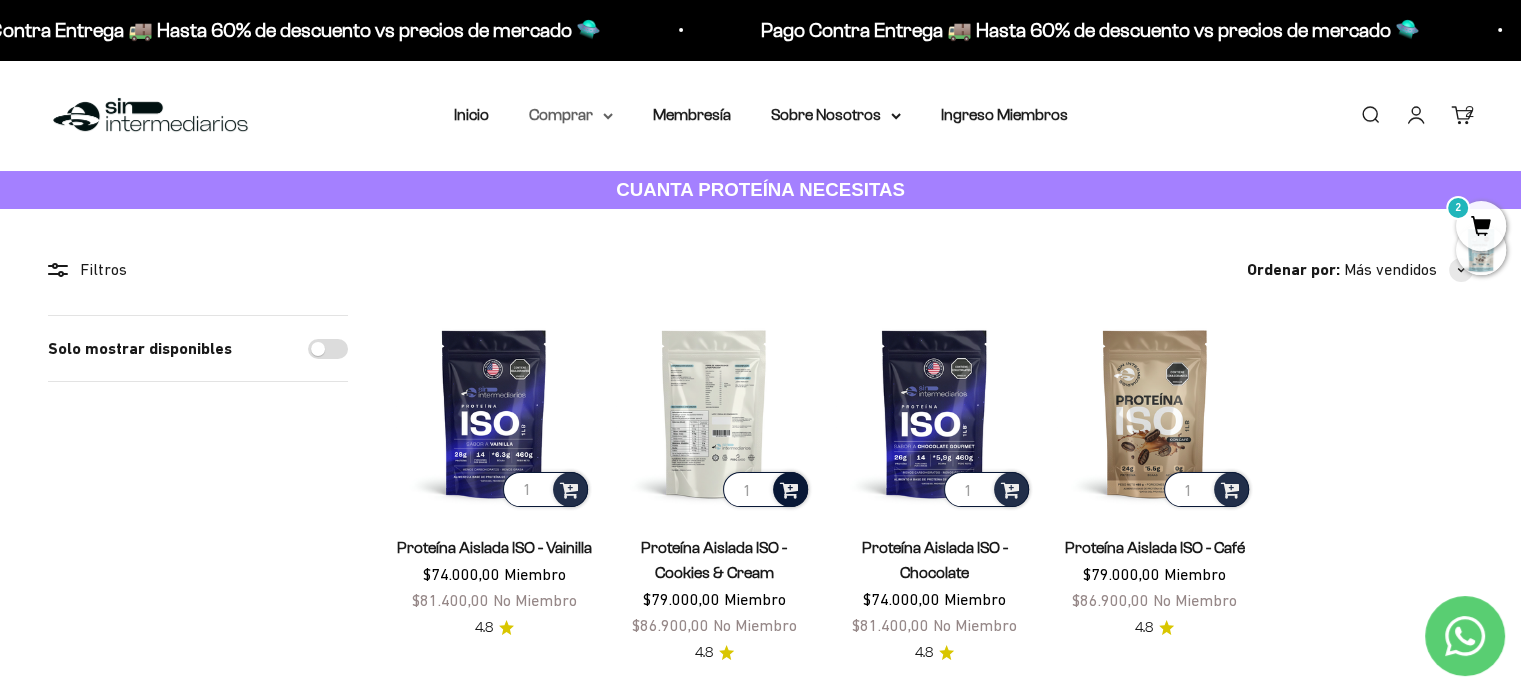 click on "Comprar" at bounding box center [571, 115] 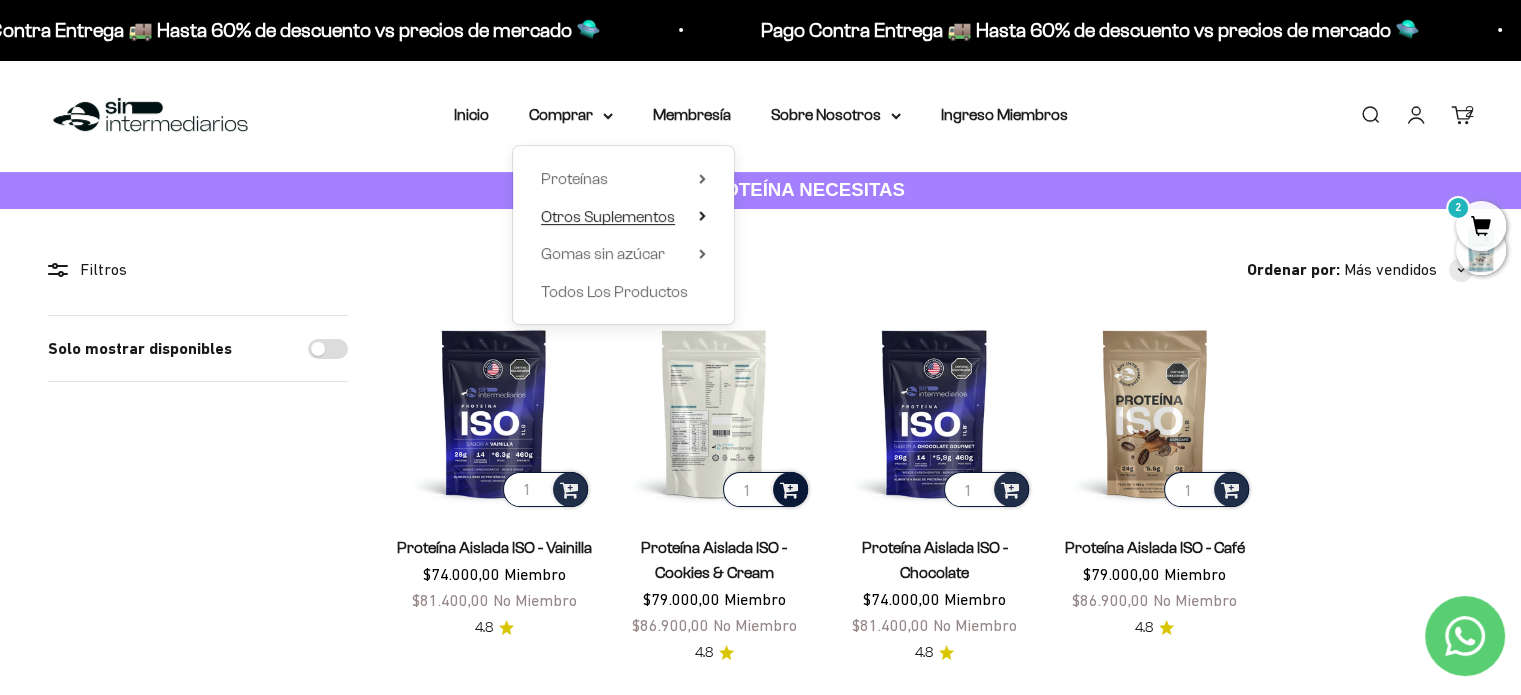 click on "Otros Suplementos" at bounding box center [623, 217] 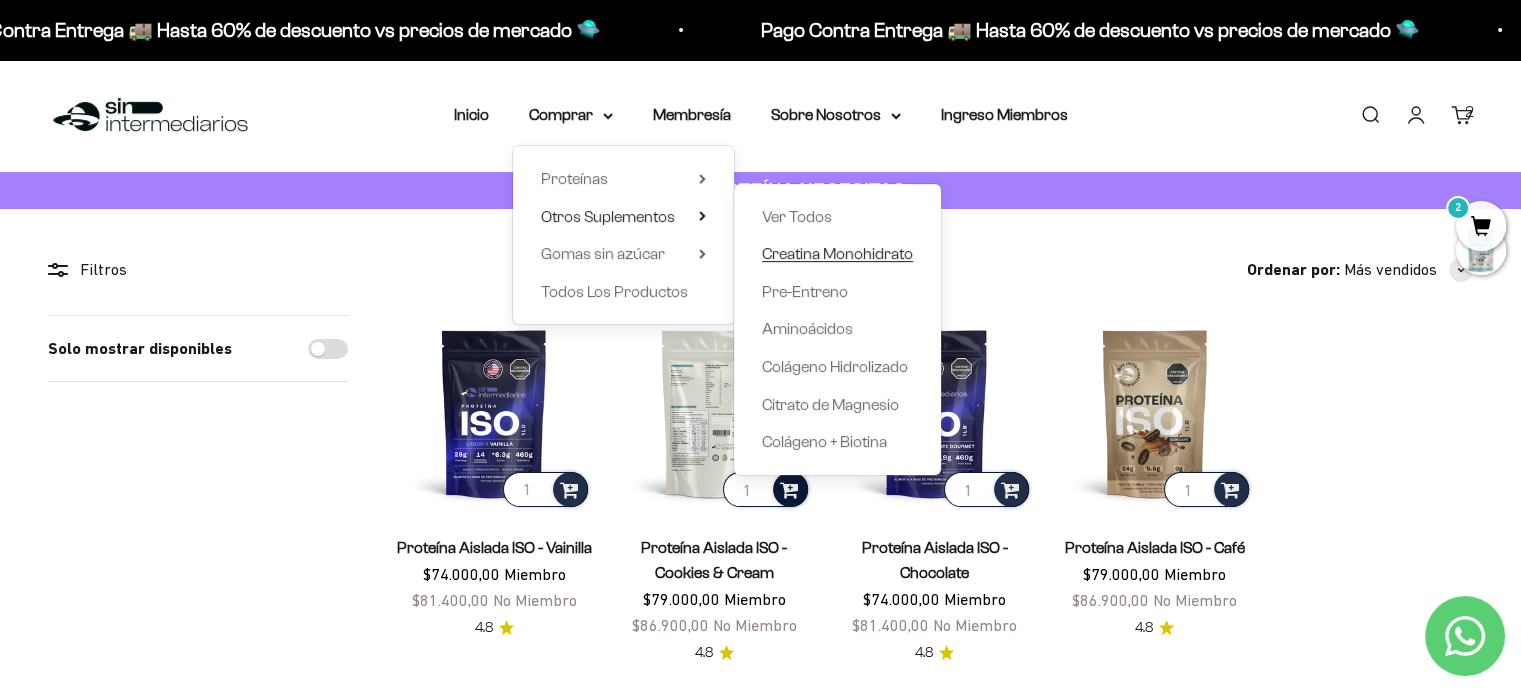 click on "Creatina Monohidrato" at bounding box center [837, 253] 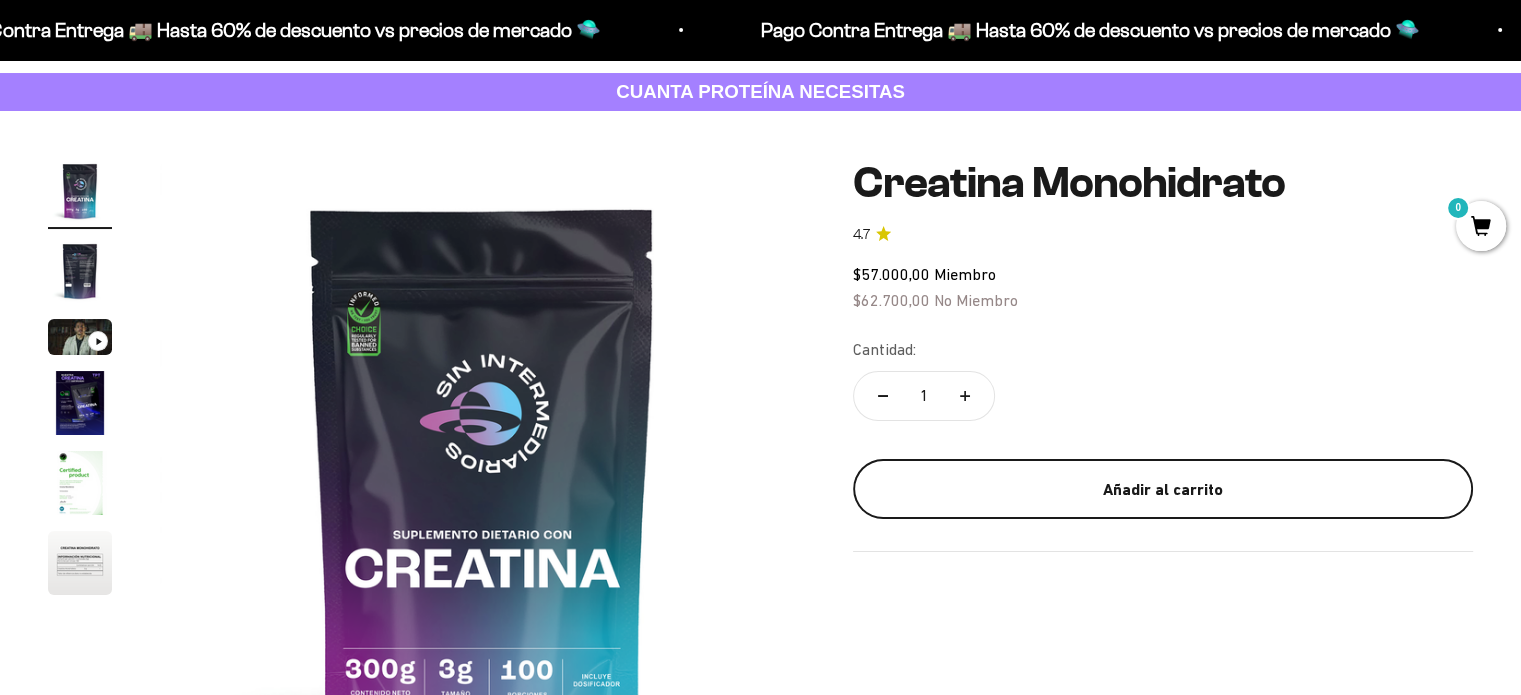 click on "Añadir al carrito" at bounding box center [1163, 490] 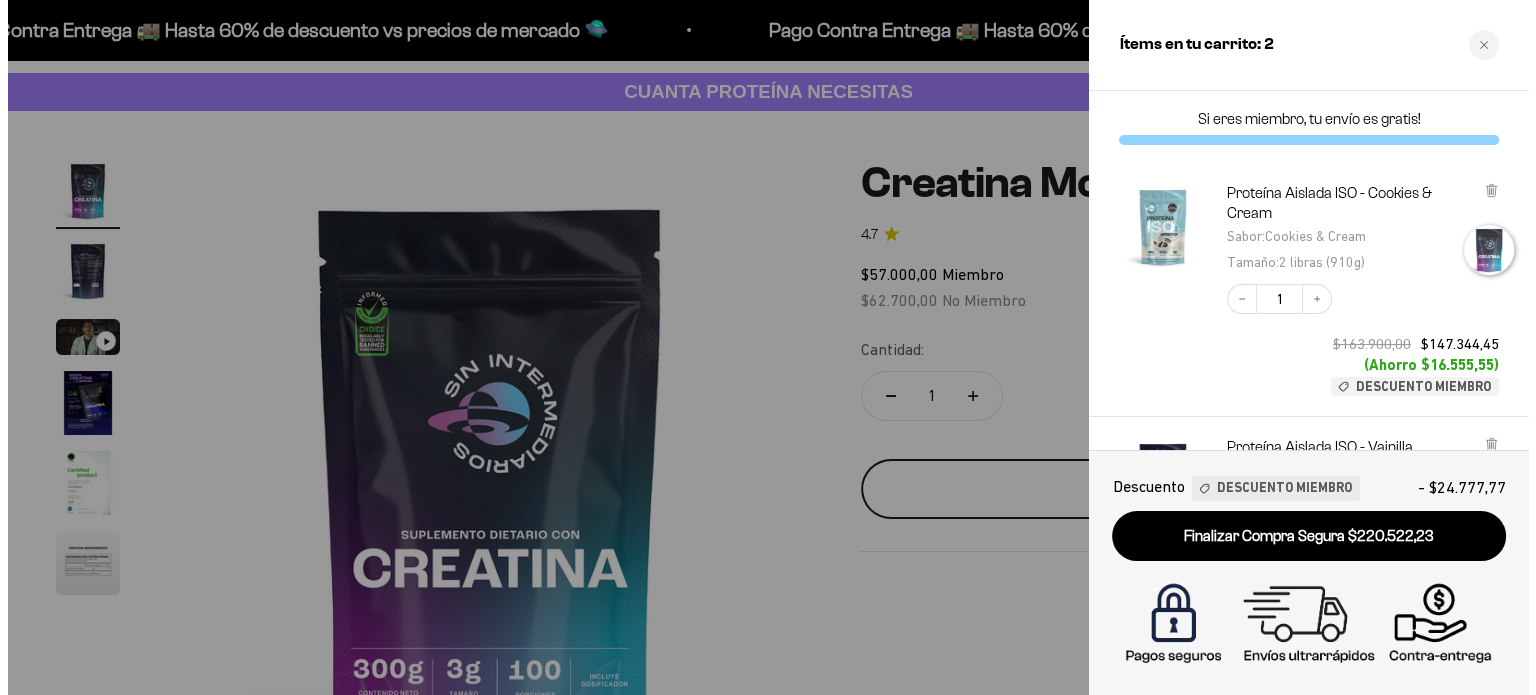 scroll, scrollTop: 98, scrollLeft: 0, axis: vertical 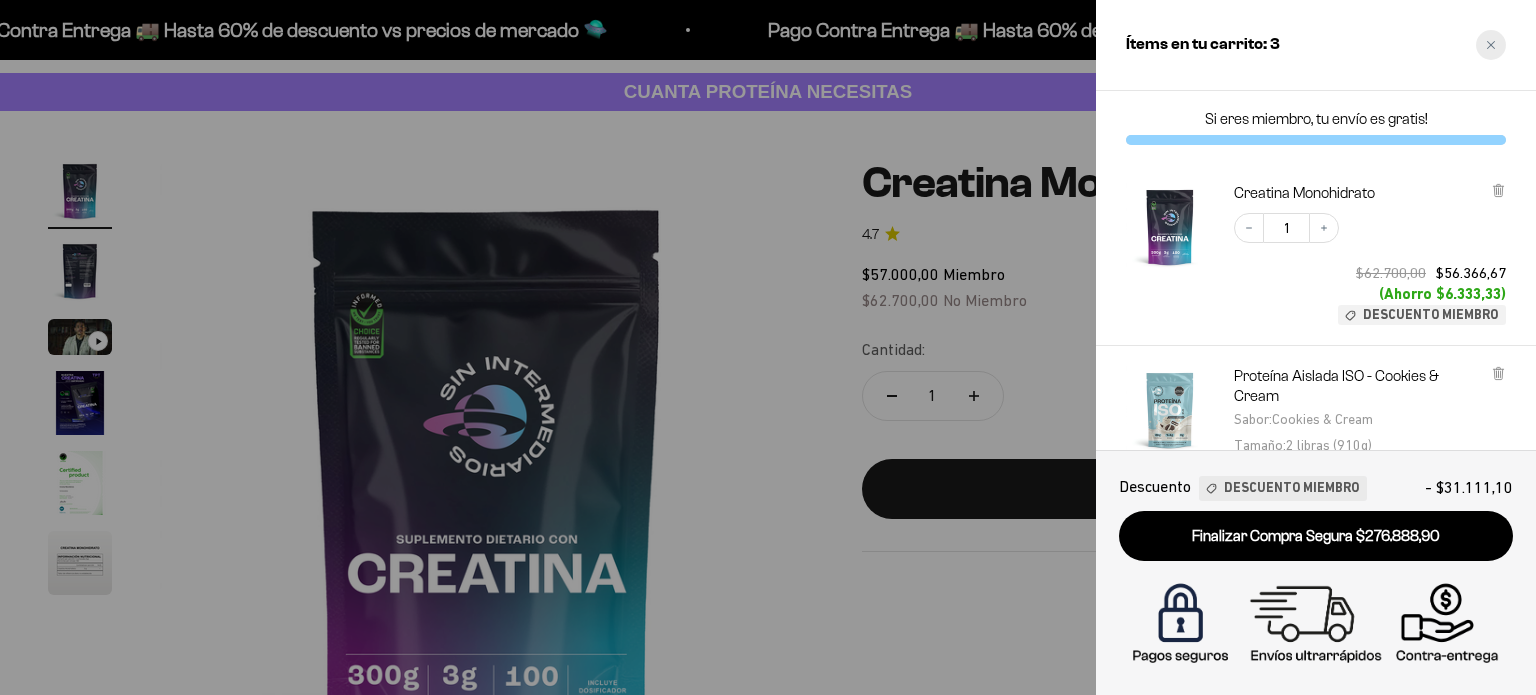 click at bounding box center [1491, 45] 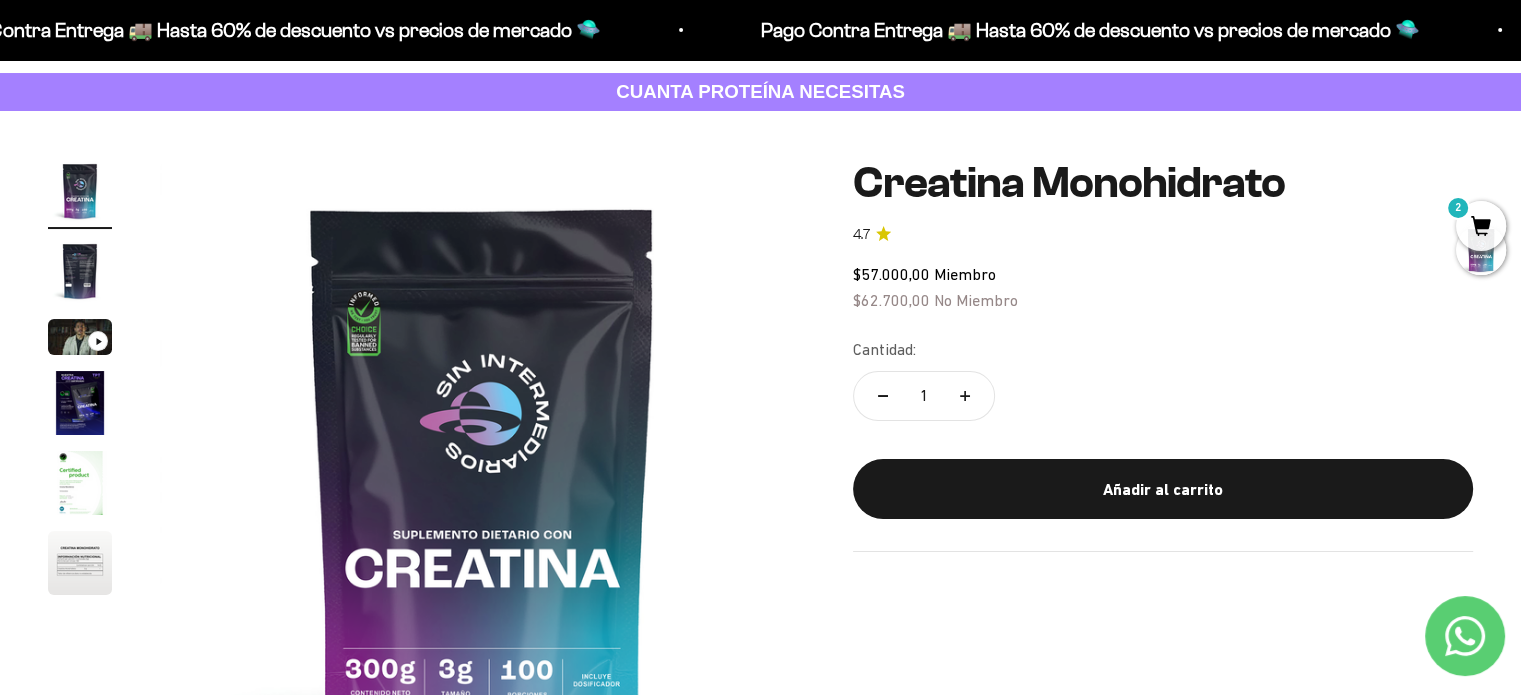 scroll, scrollTop: 0, scrollLeft: 0, axis: both 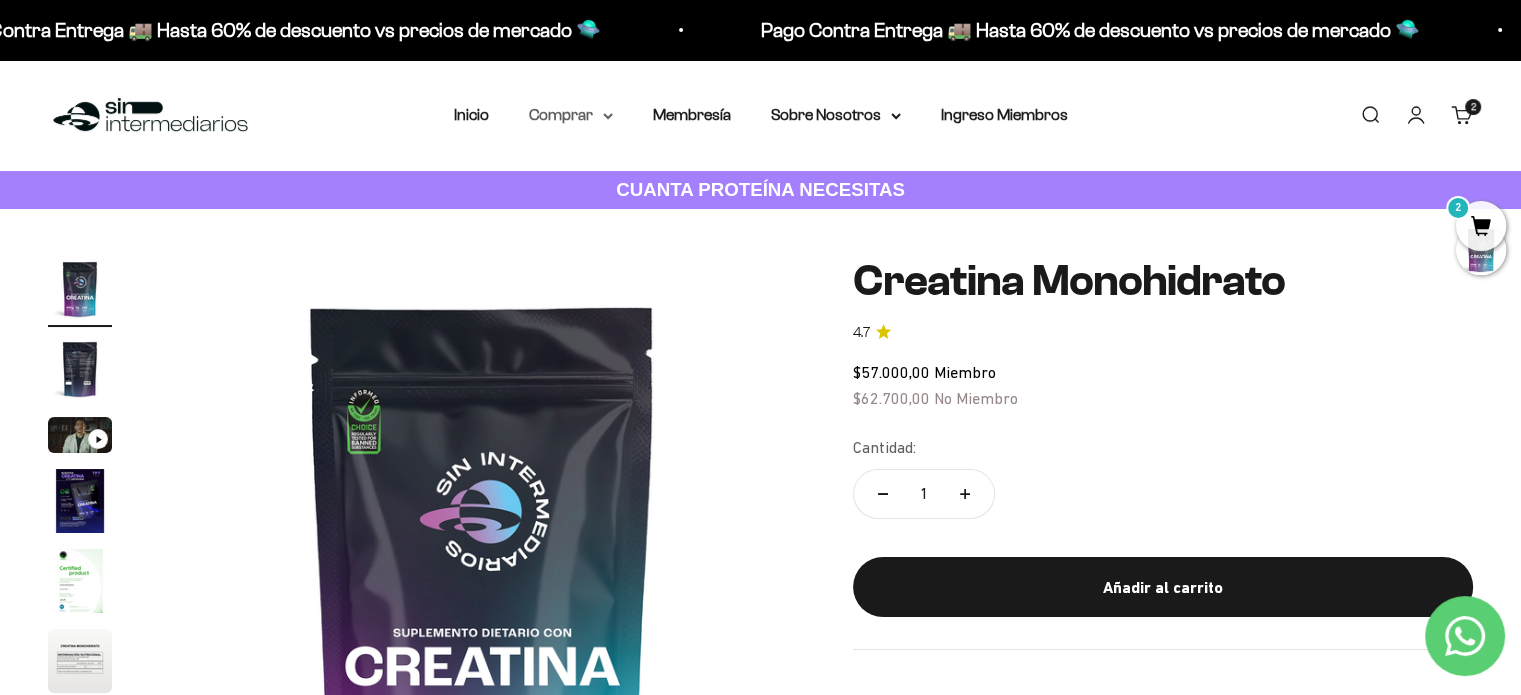 click on "Comprar" at bounding box center (571, 115) 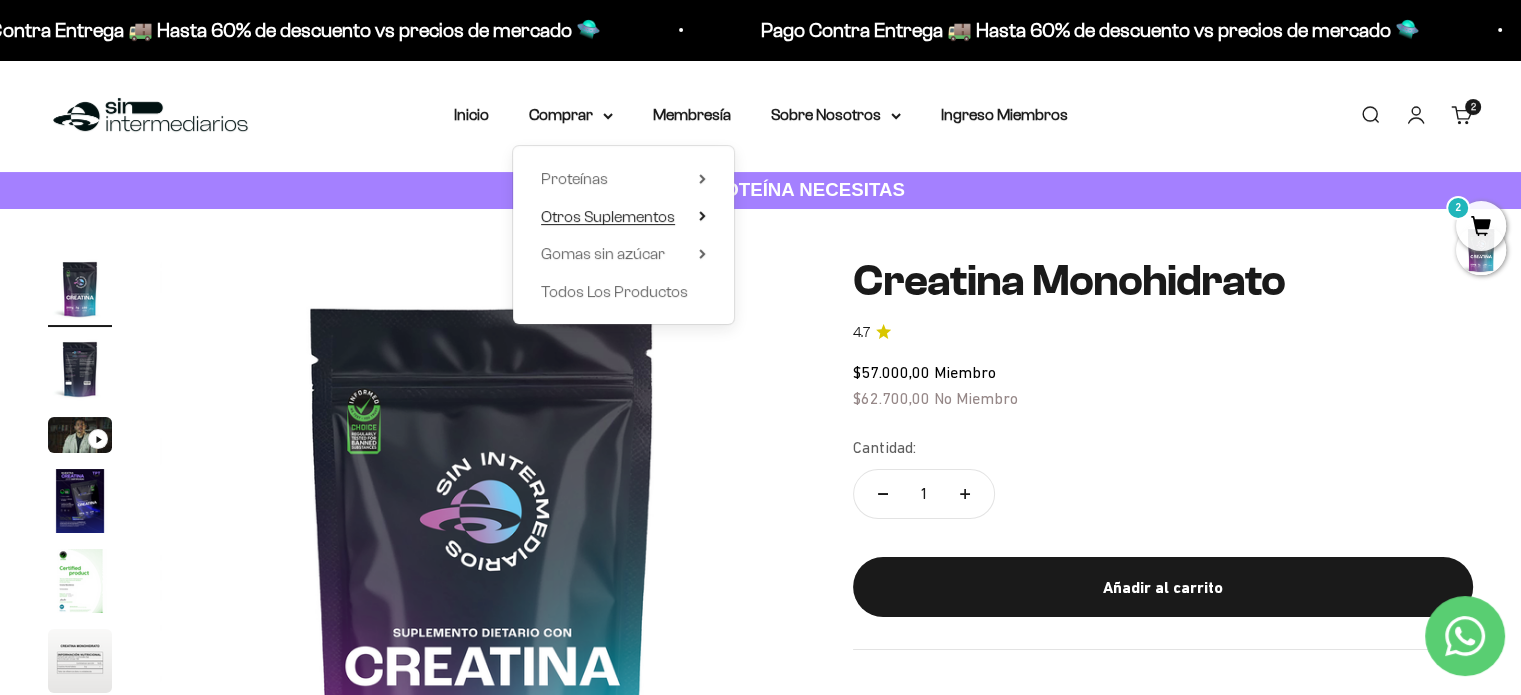 click on "Otros Suplementos" at bounding box center (623, 217) 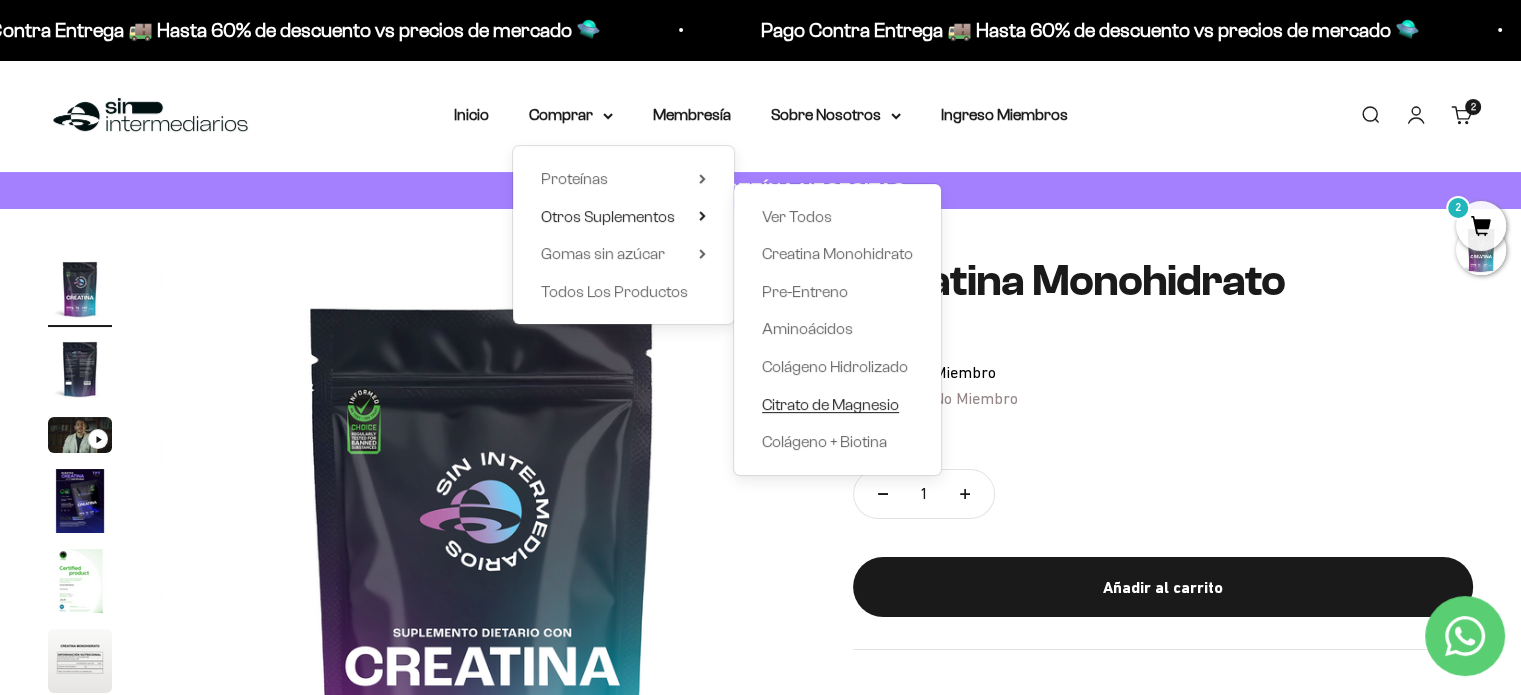 click on "Citrato de Magnesio" at bounding box center [830, 404] 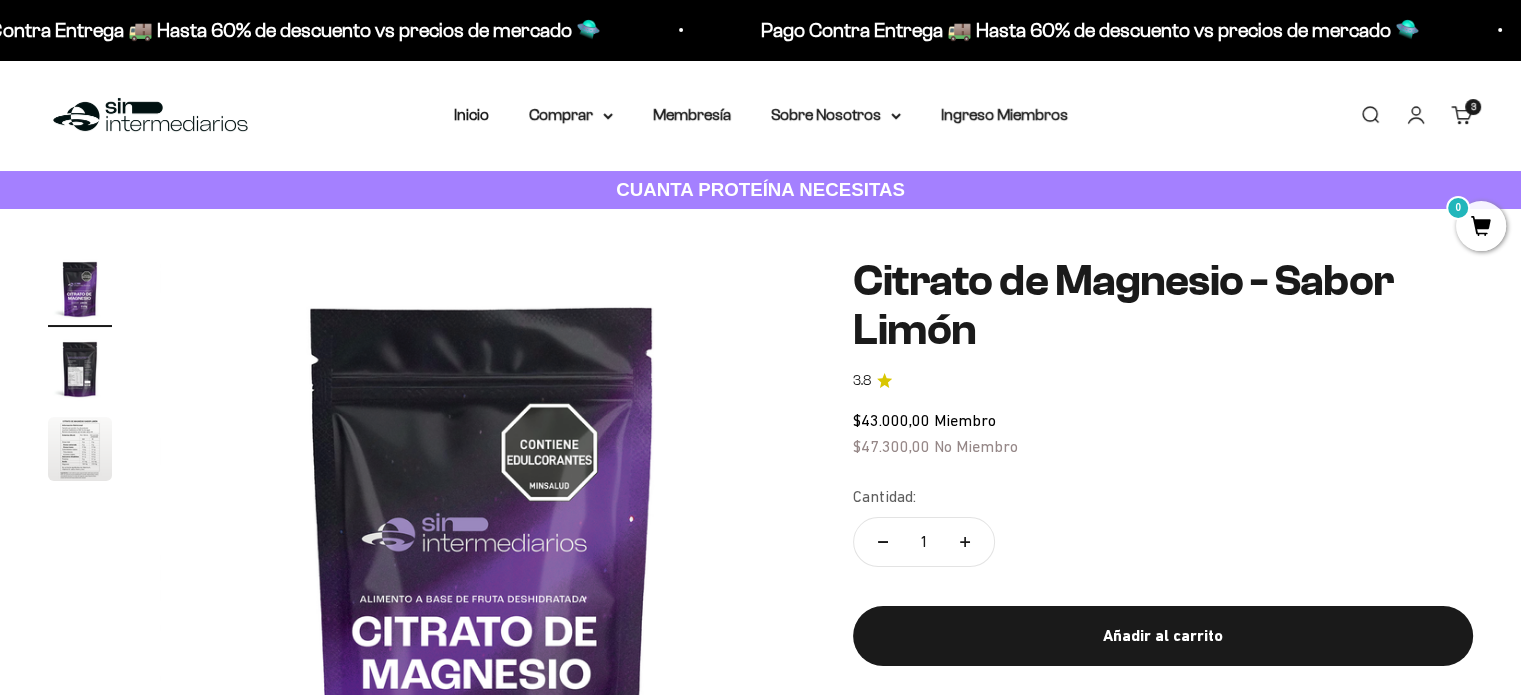scroll, scrollTop: 56, scrollLeft: 0, axis: vertical 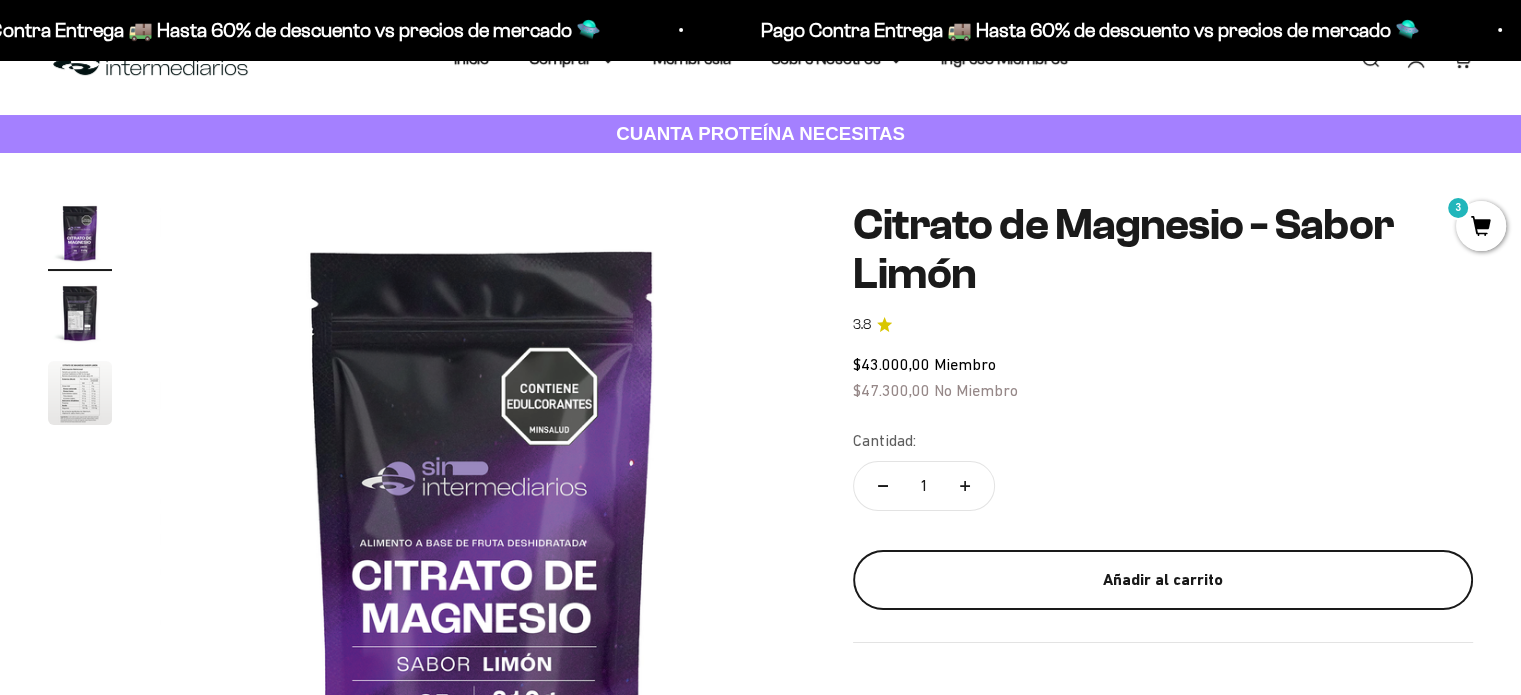 click on "Añadir al carrito" at bounding box center (1163, 580) 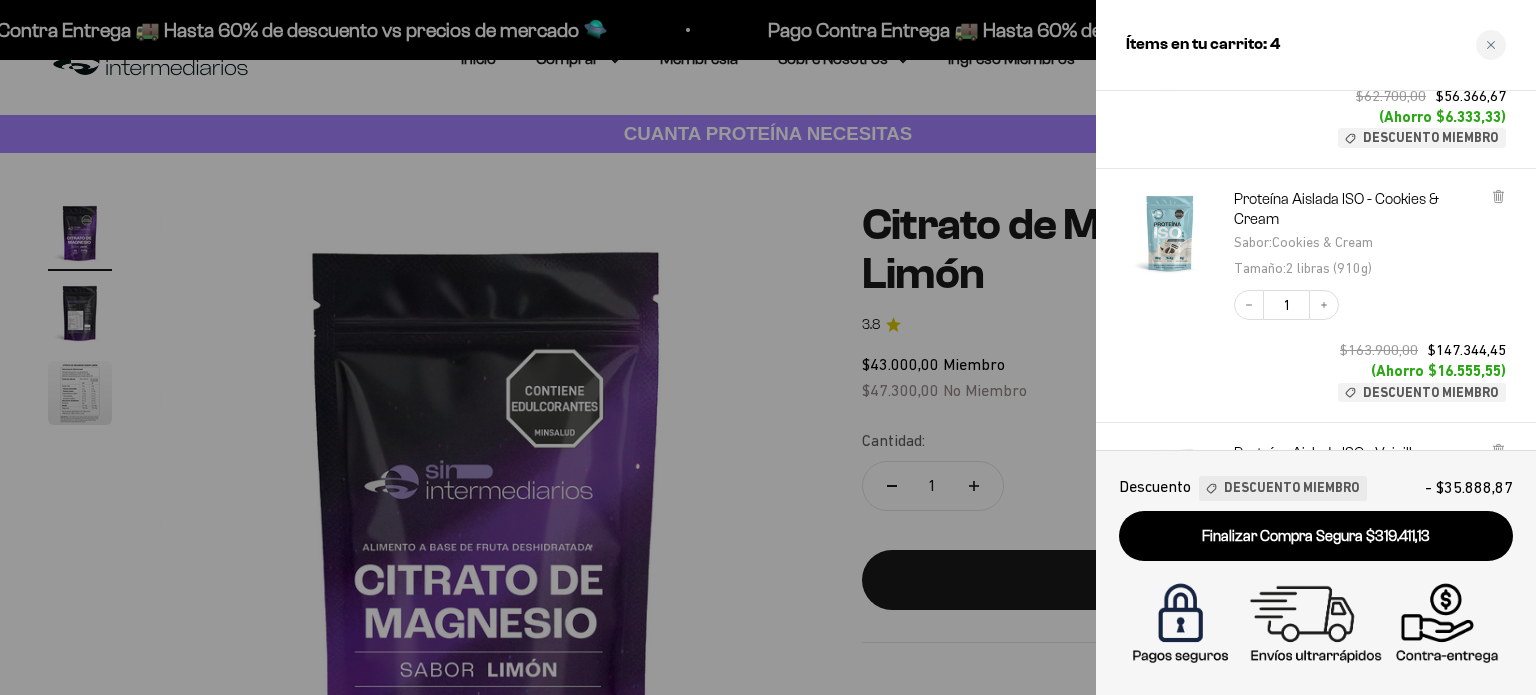 scroll, scrollTop: 364, scrollLeft: 0, axis: vertical 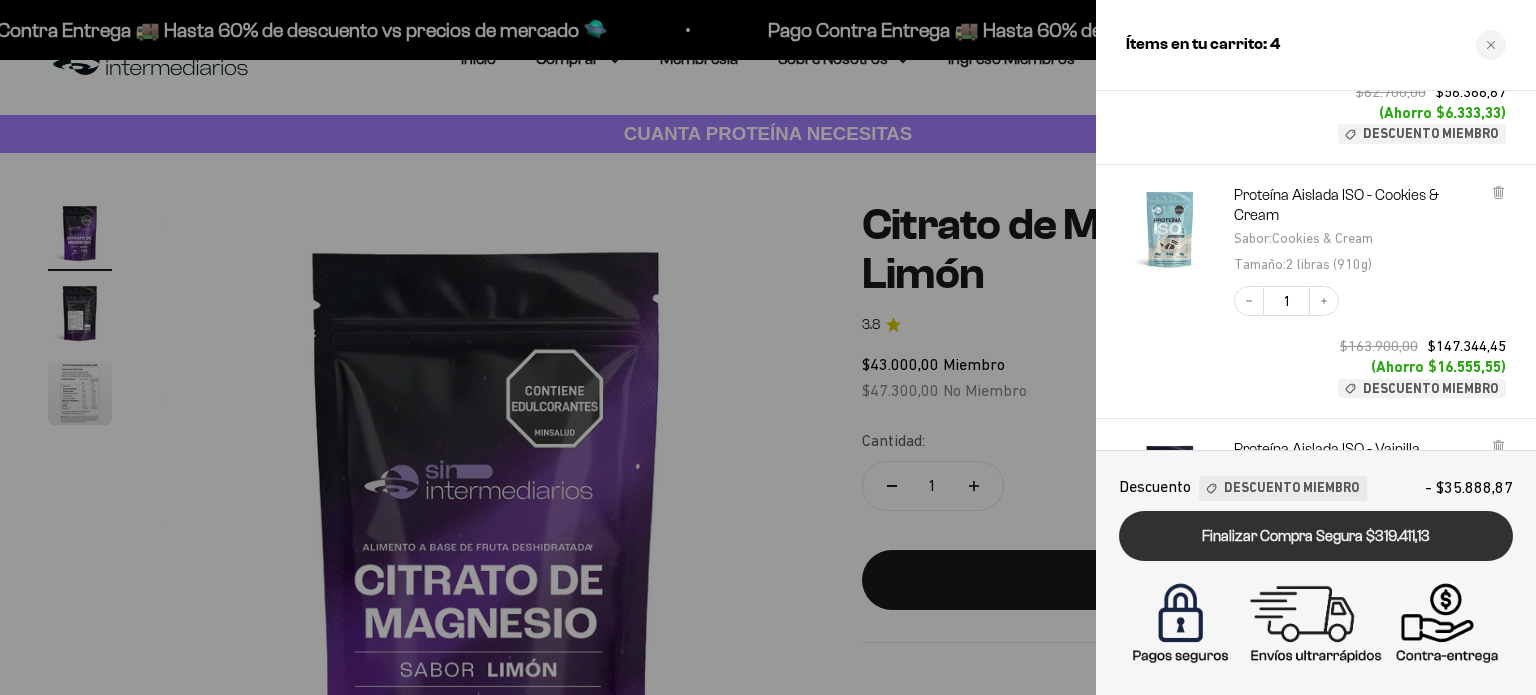 click on "Finalizar Compra Segura $319.411,13" at bounding box center [1316, 536] 